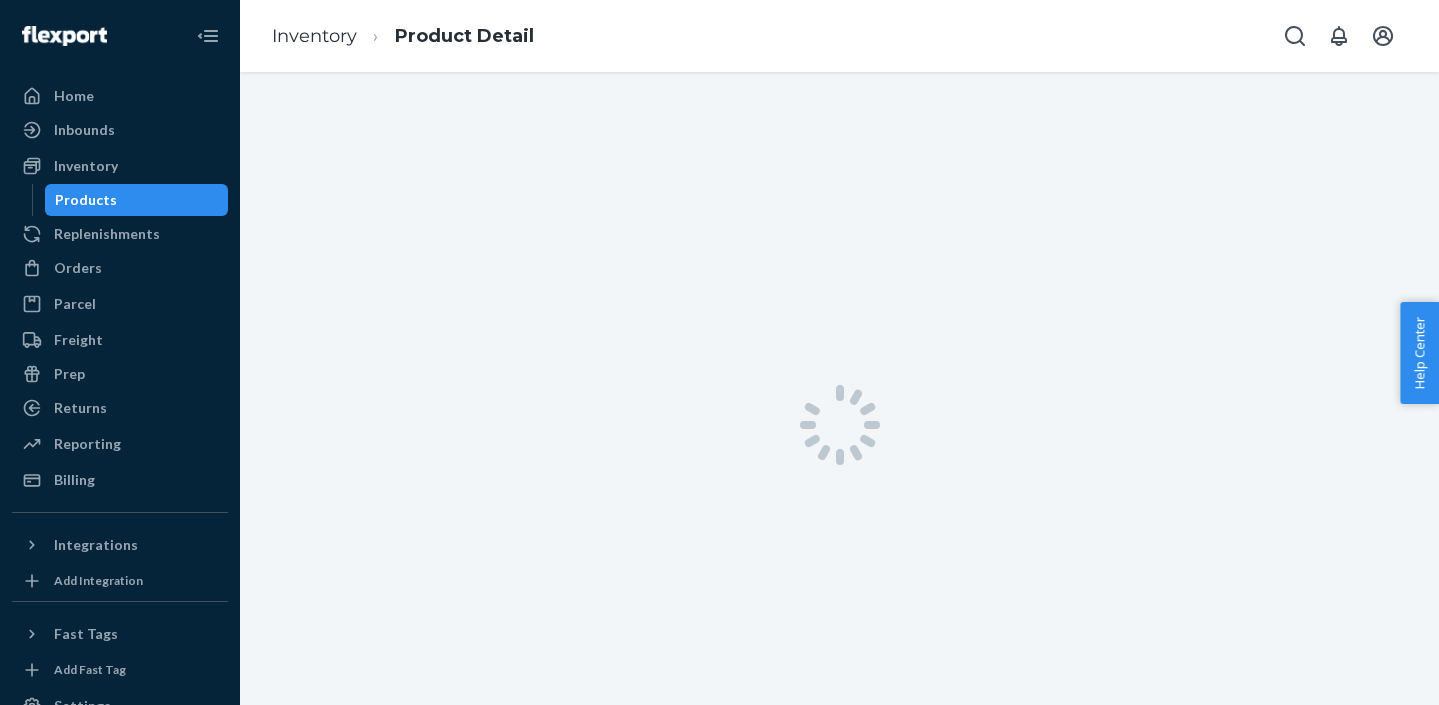 scroll, scrollTop: 0, scrollLeft: 0, axis: both 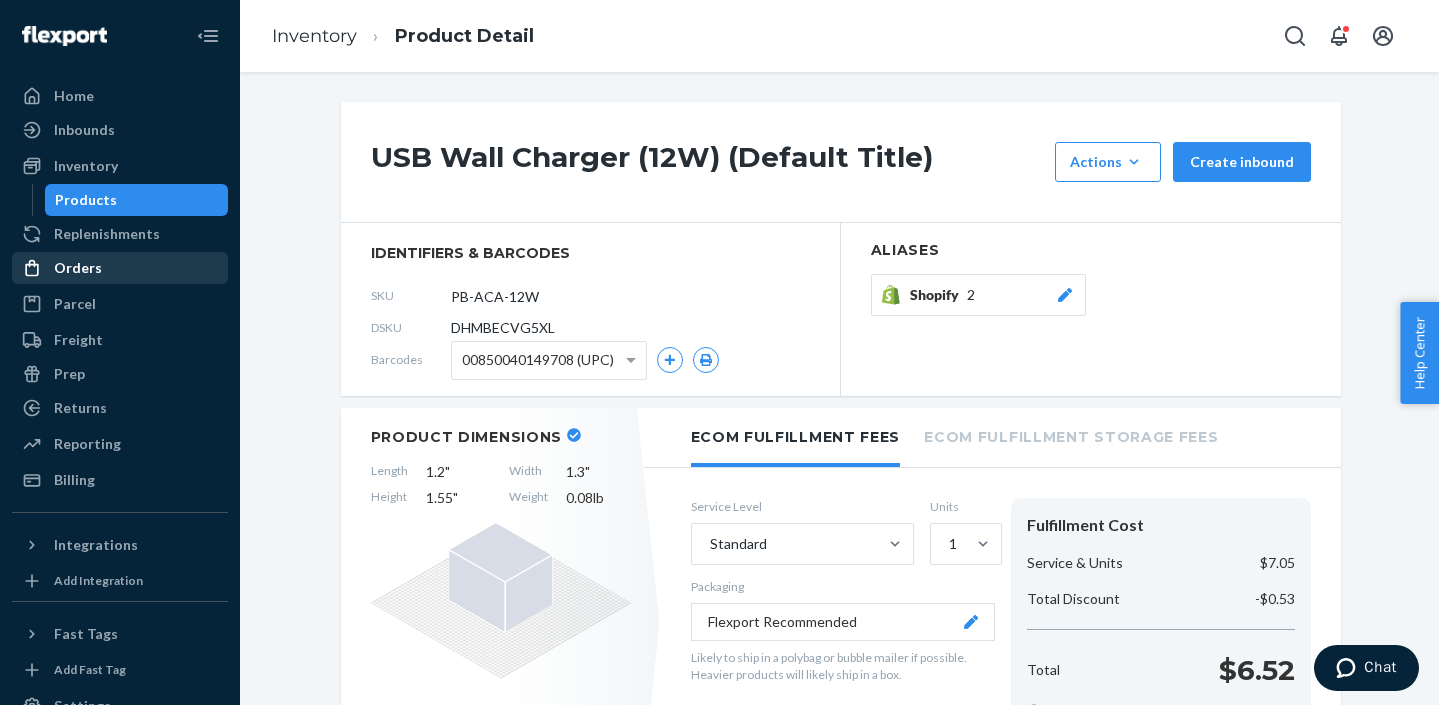 click on "Orders" at bounding box center [78, 268] 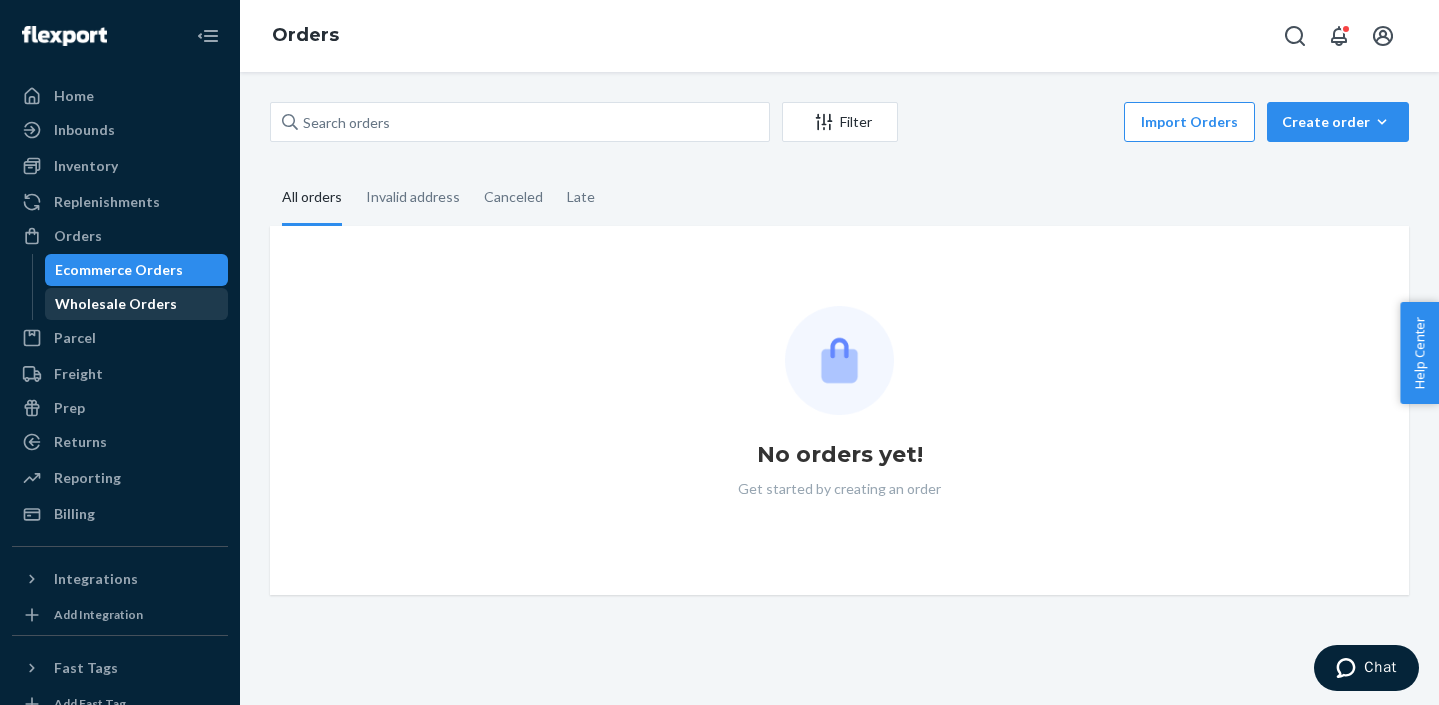 click on "Wholesale Orders" at bounding box center (116, 304) 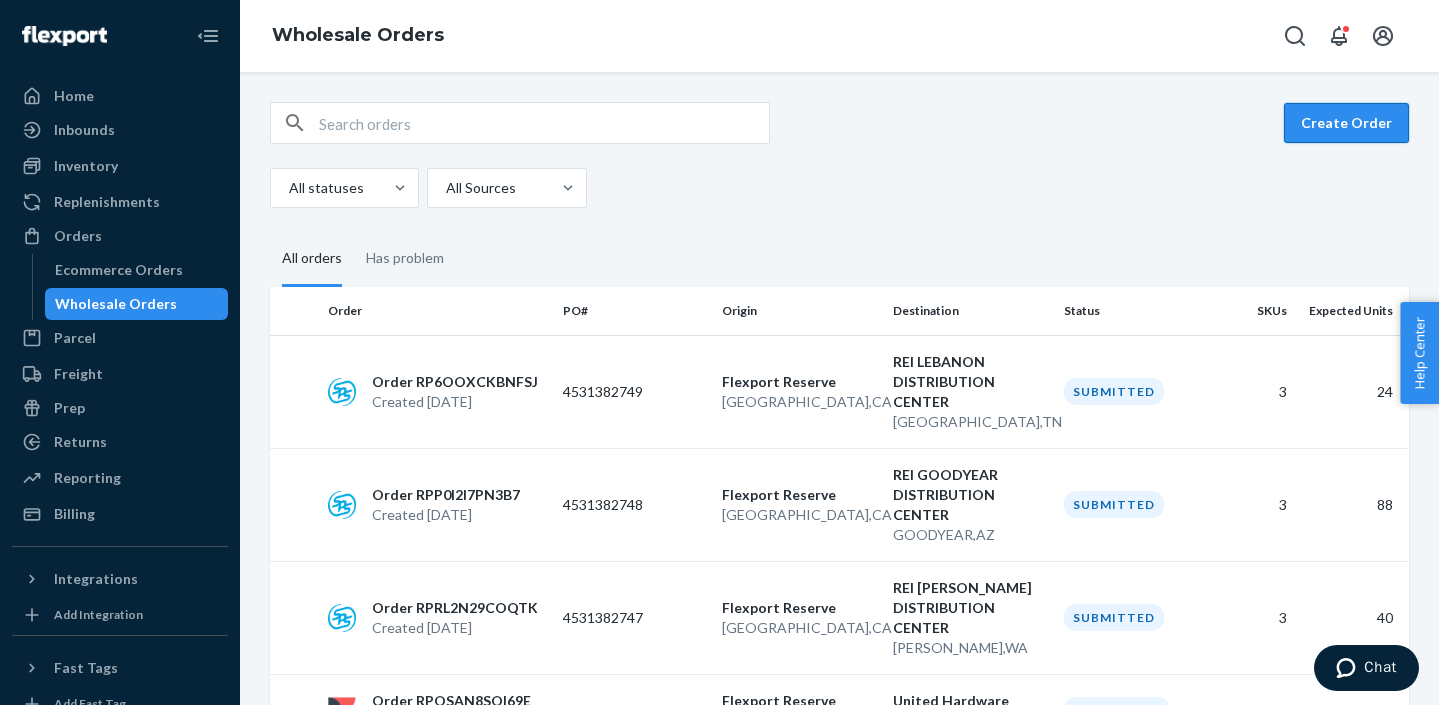 click on "Create Order" at bounding box center (1346, 123) 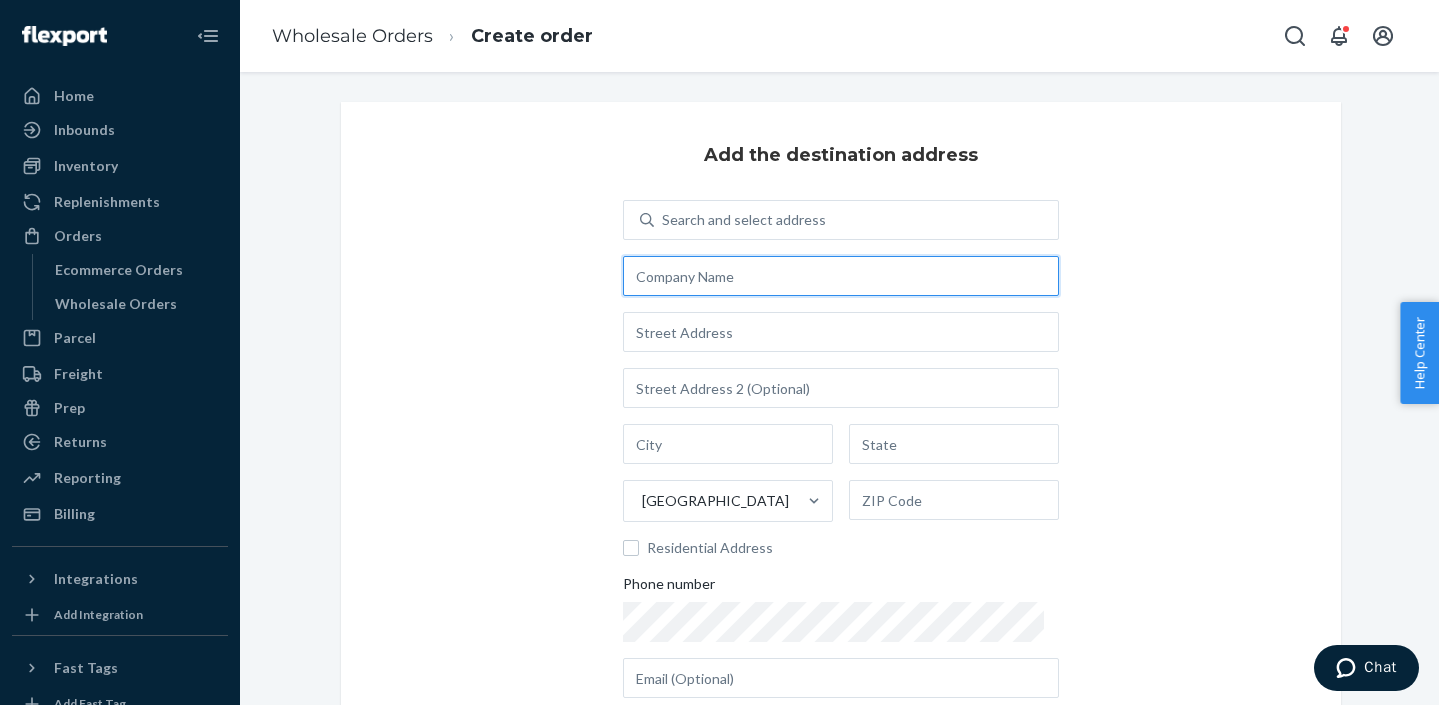 click at bounding box center [841, 276] 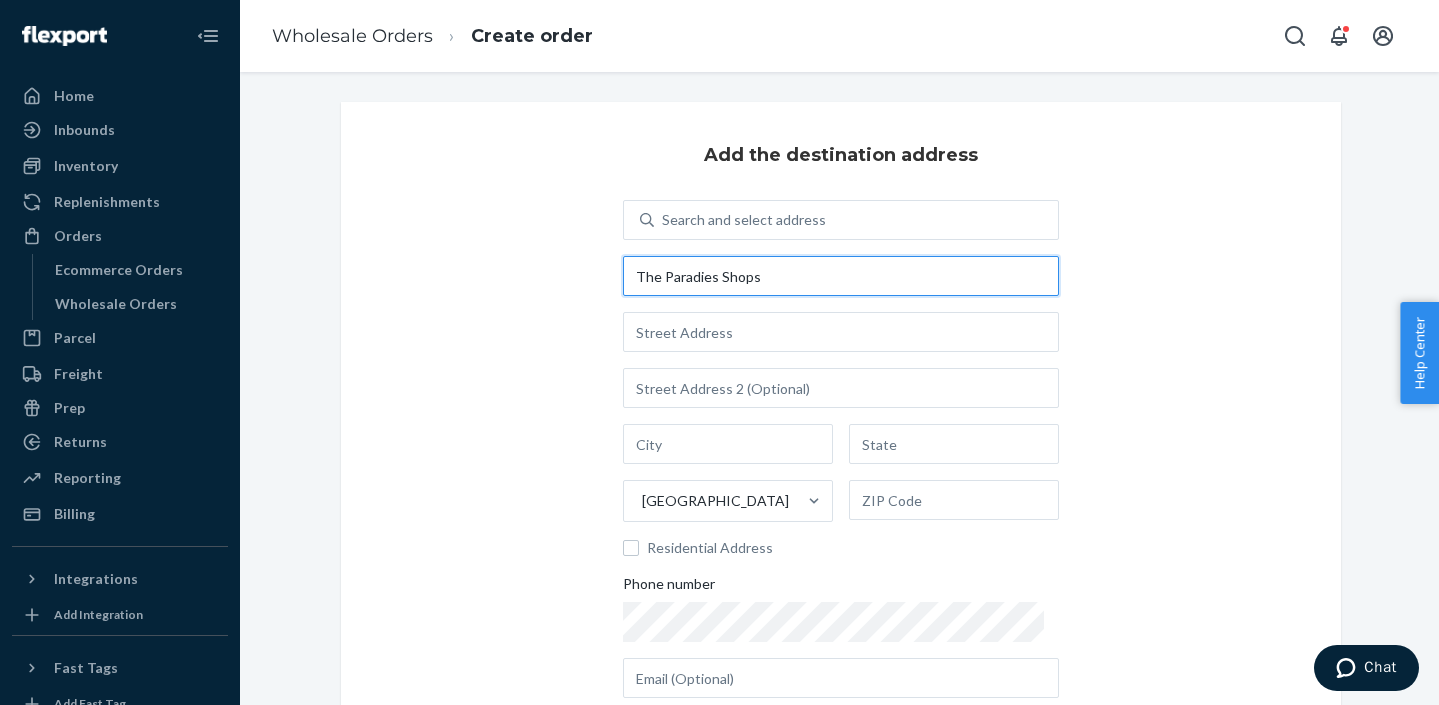 type on "The Paradies Shops" 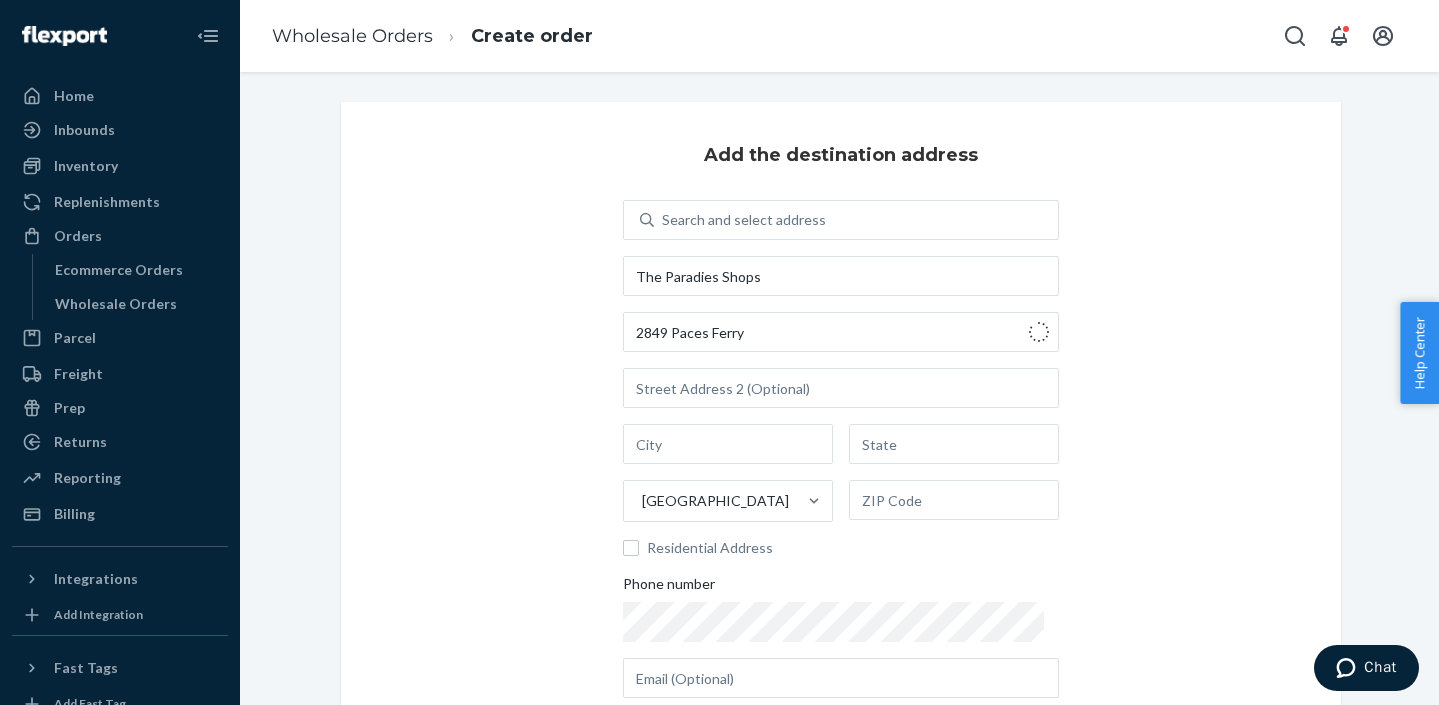 type on "[STREET_ADDRESS]" 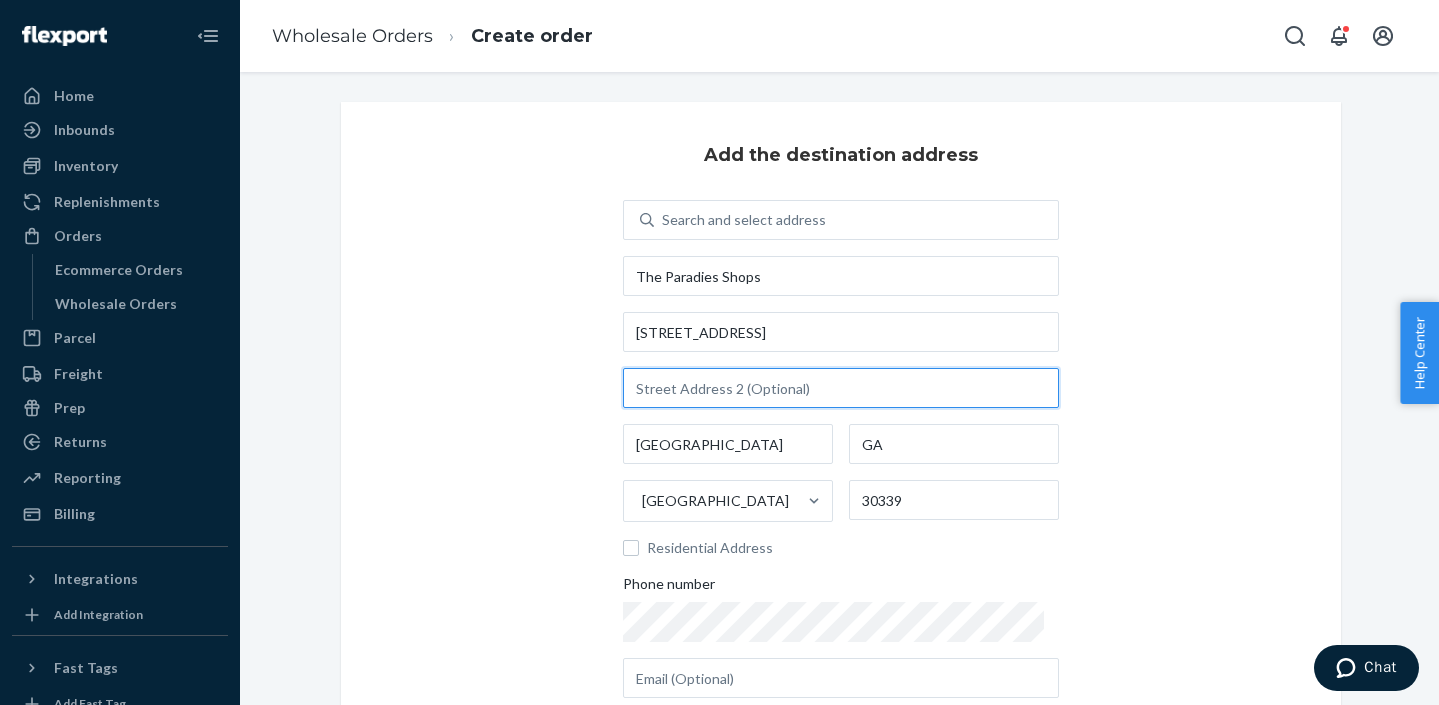 click at bounding box center [841, 388] 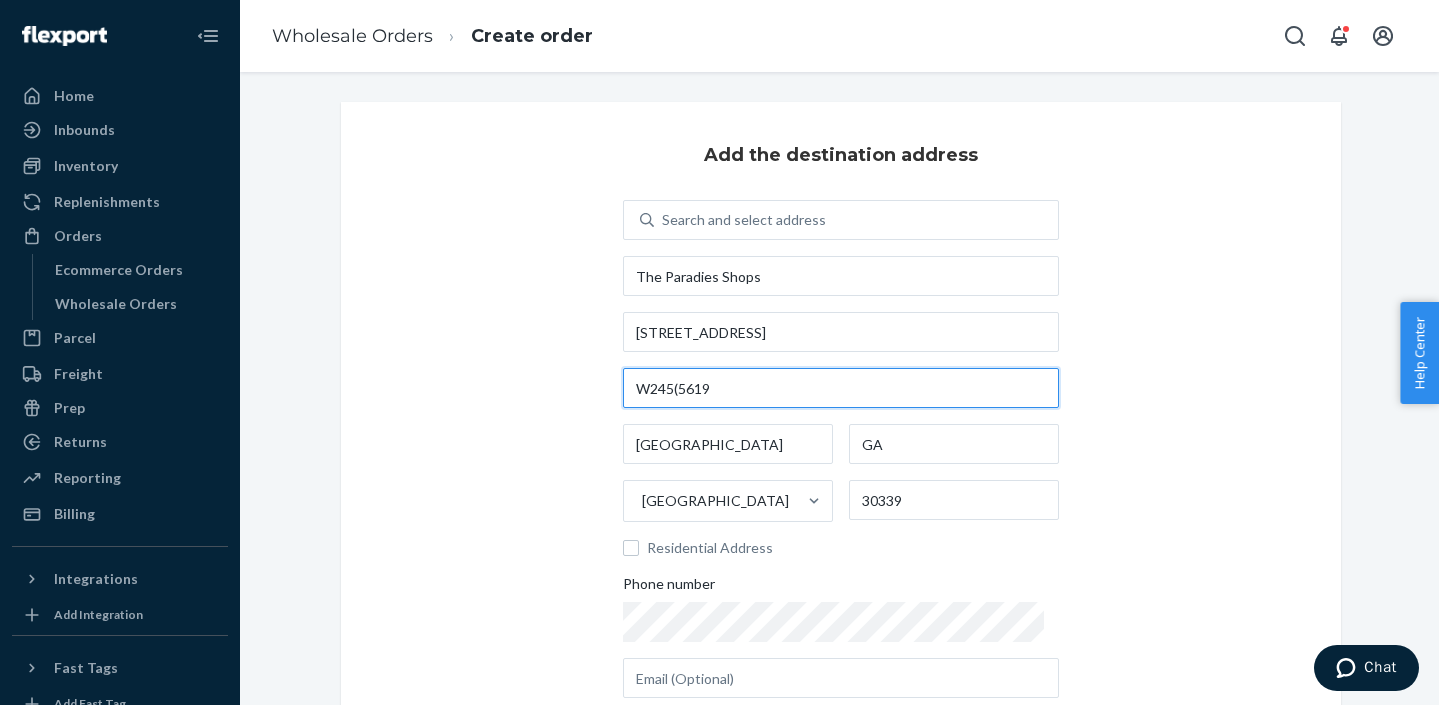 type on "W245(5619)" 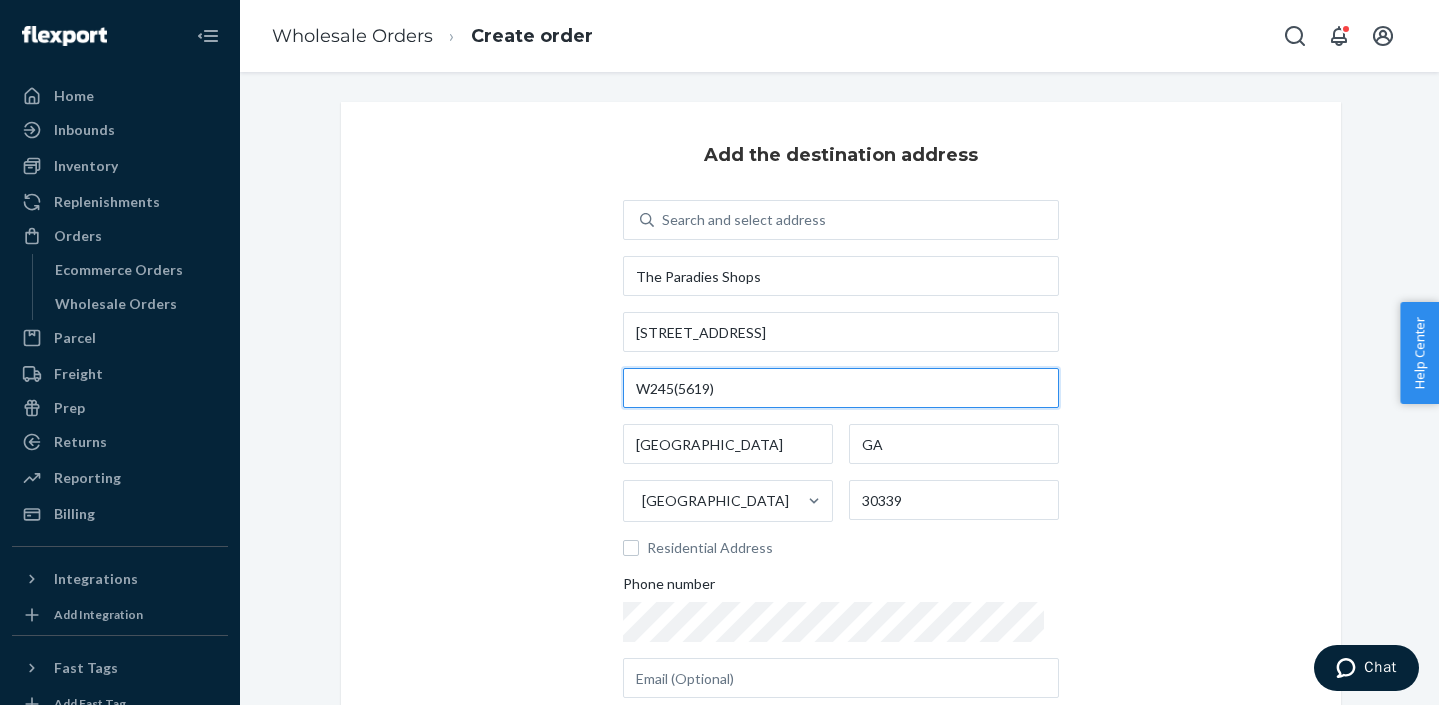 type 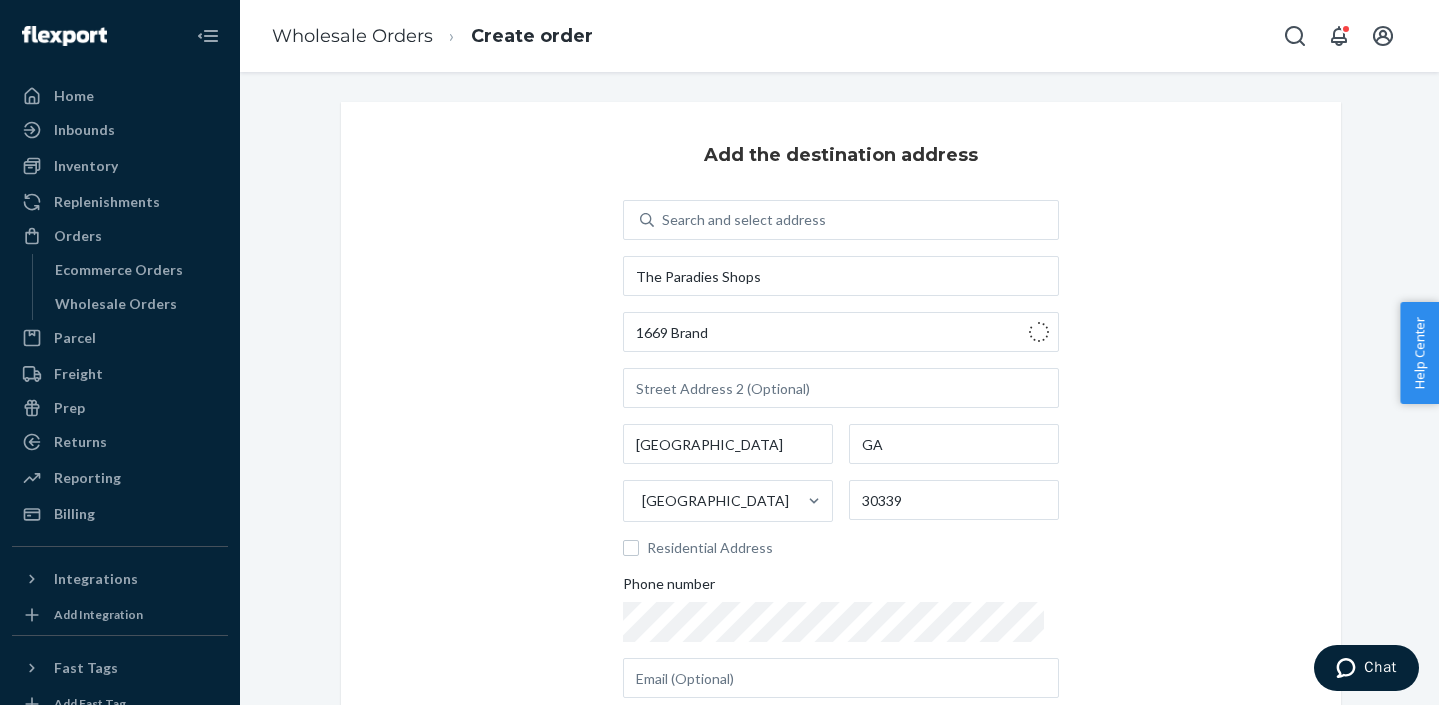 type on "[STREET_ADDRESS]" 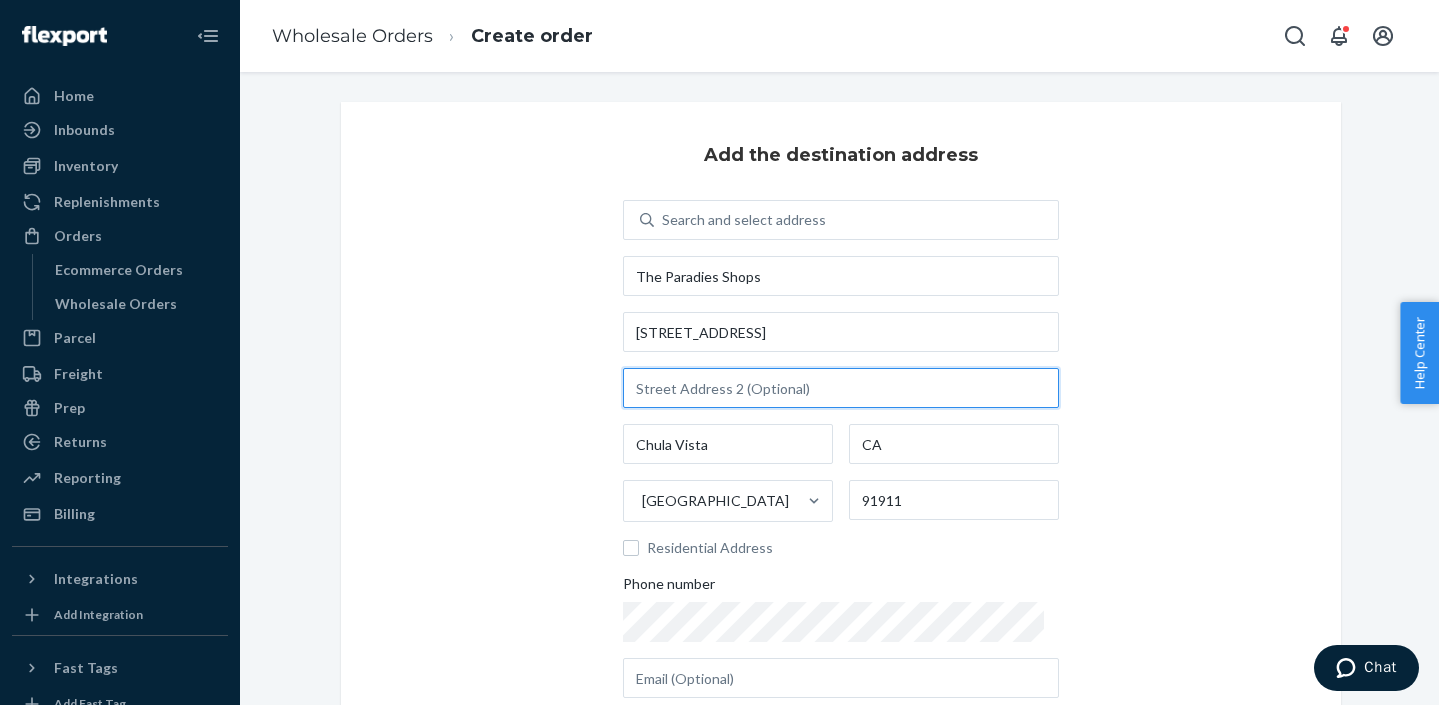 click at bounding box center (841, 388) 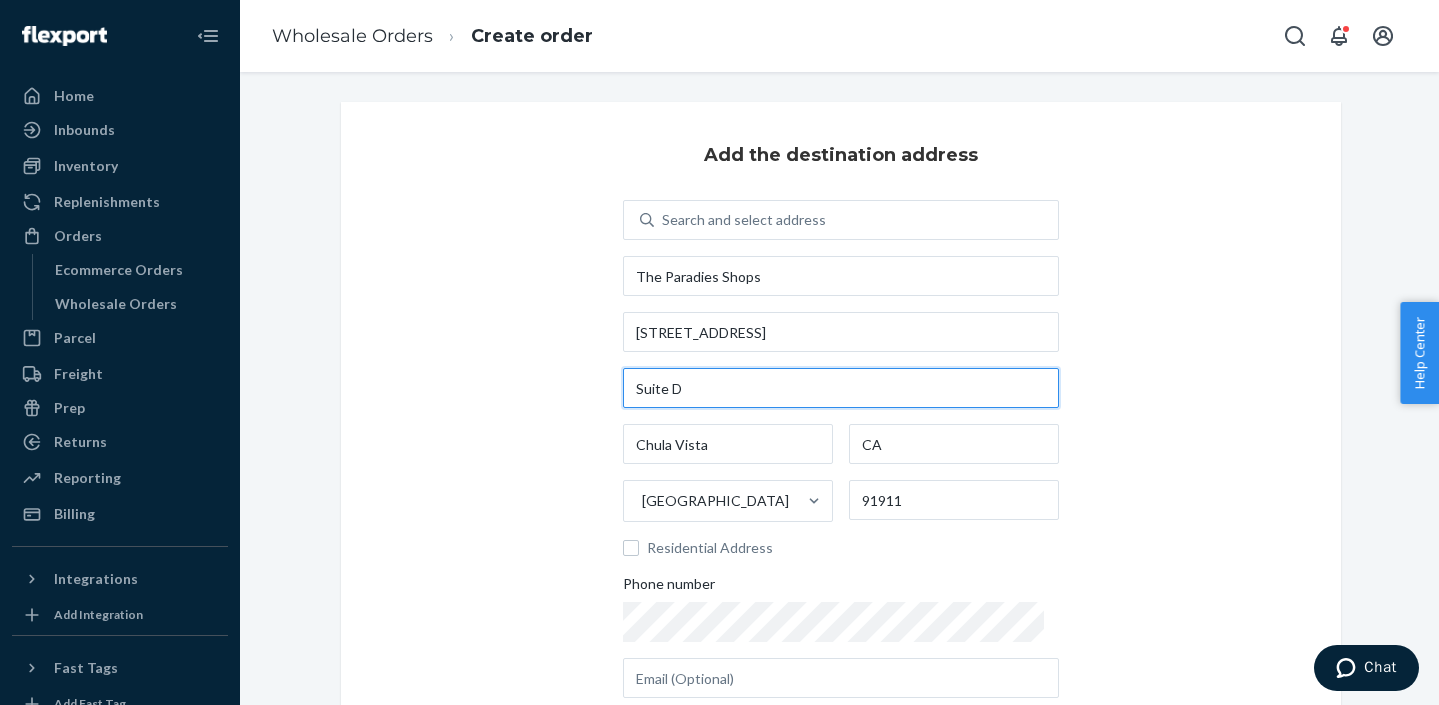type on "Suite D" 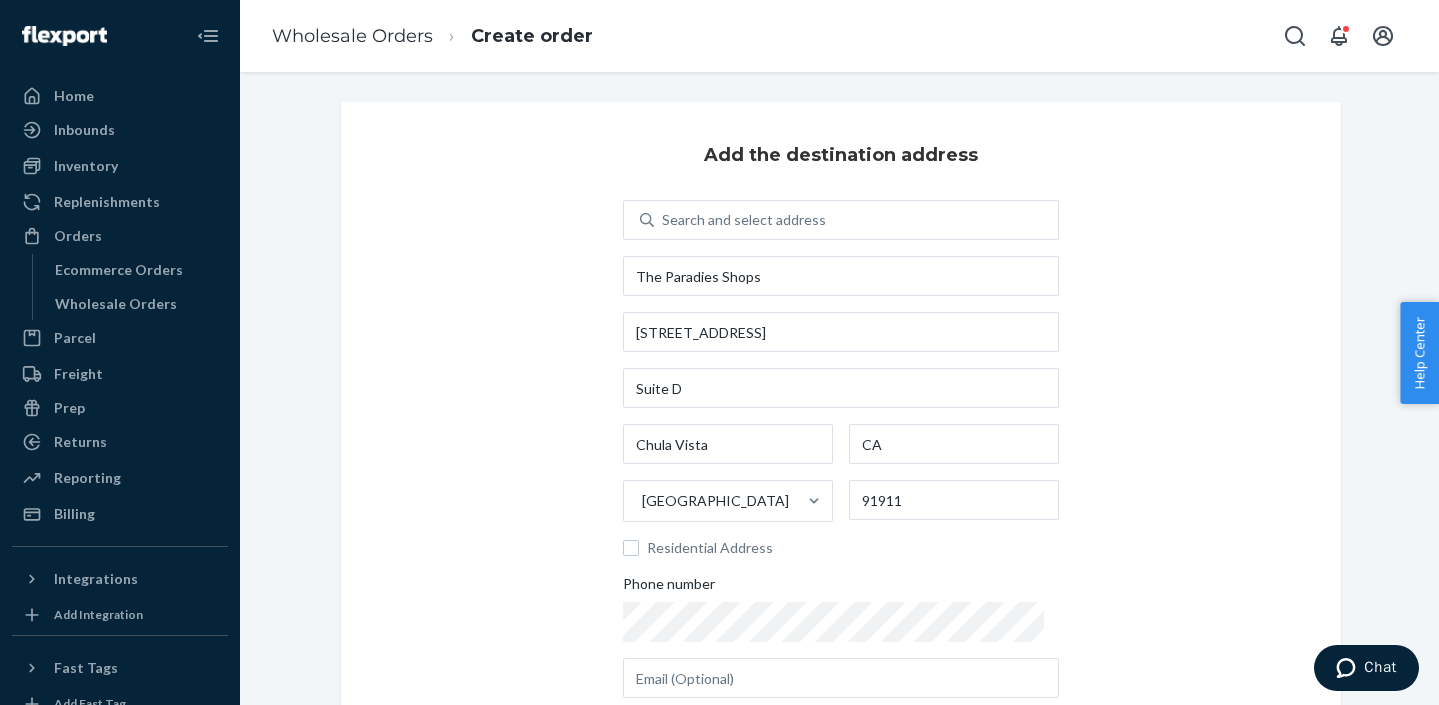 click on "Add the destination address Search and select address The Paradies Shops [STREET_ADDRESS] Residential Address Phone number" at bounding box center (841, 463) 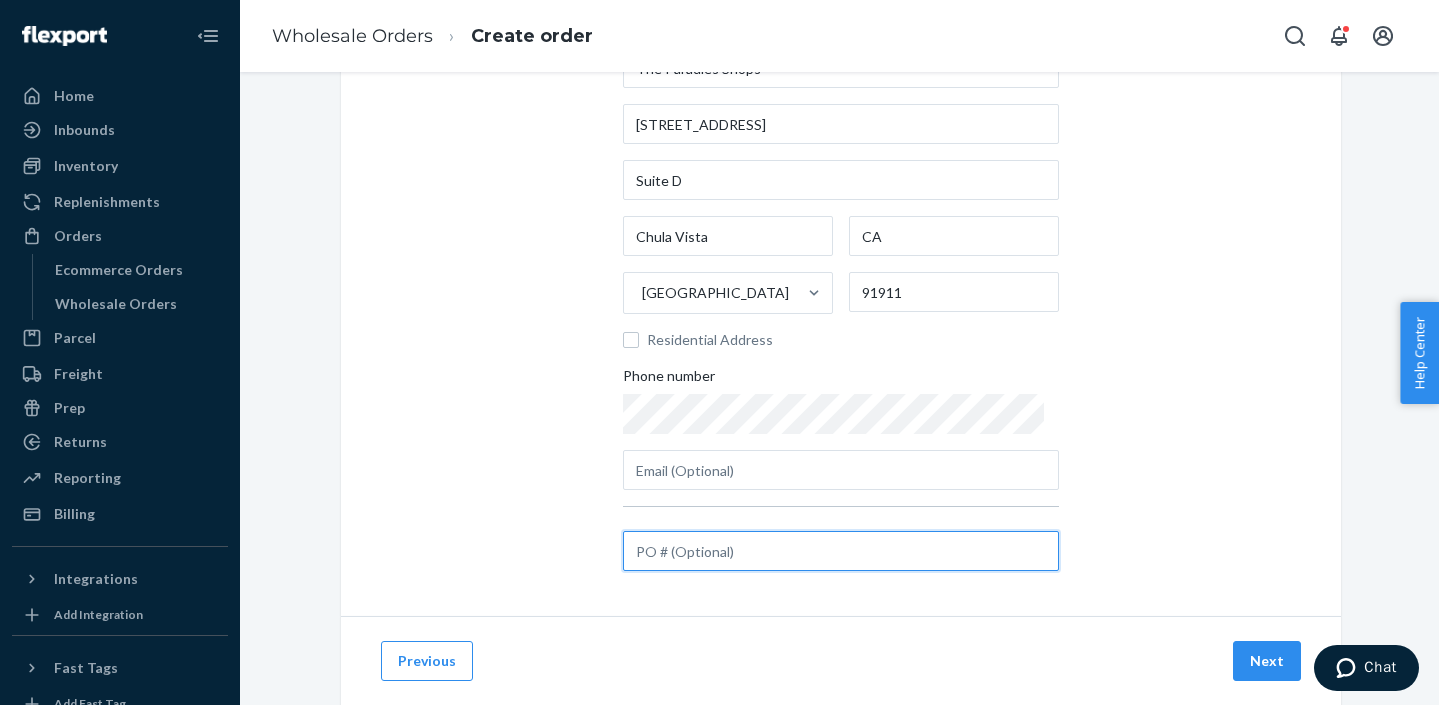 click at bounding box center (841, 551) 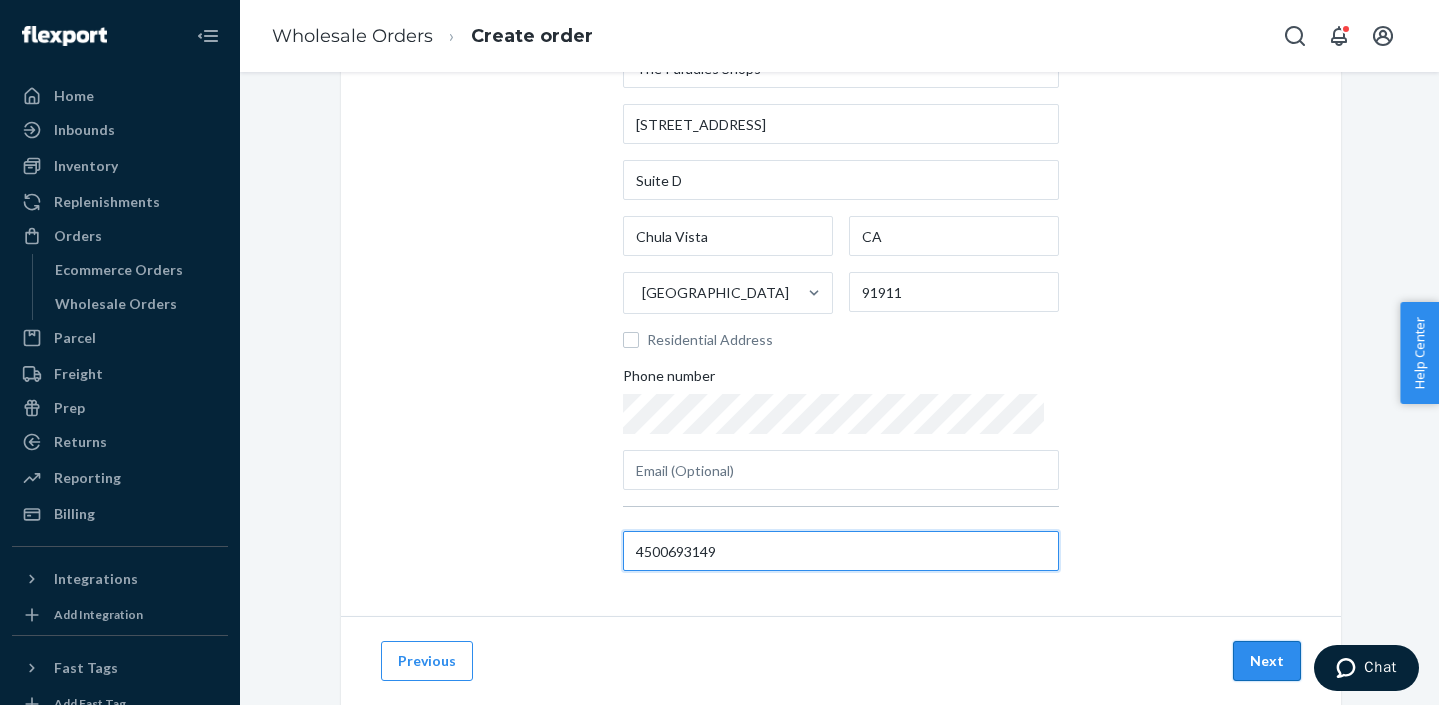 type on "4500693149" 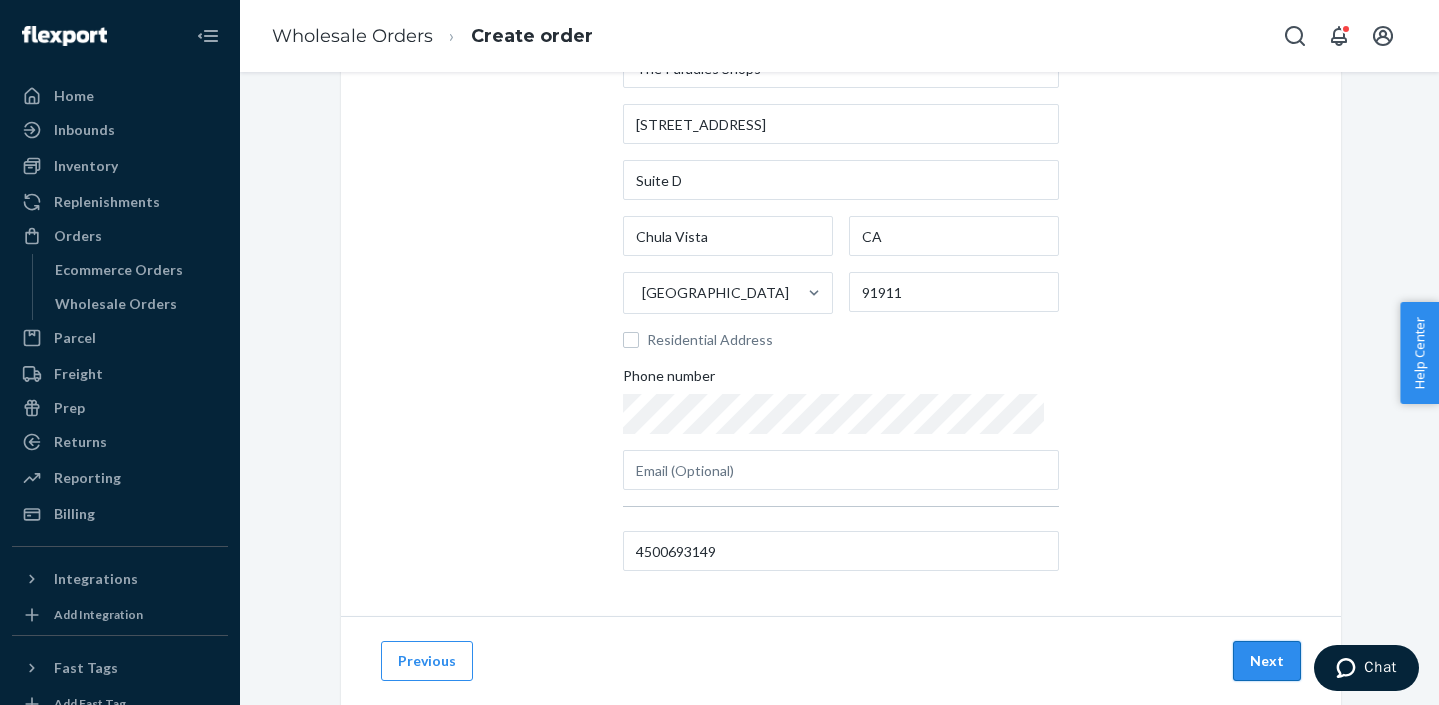 click on "Next" at bounding box center (1267, 661) 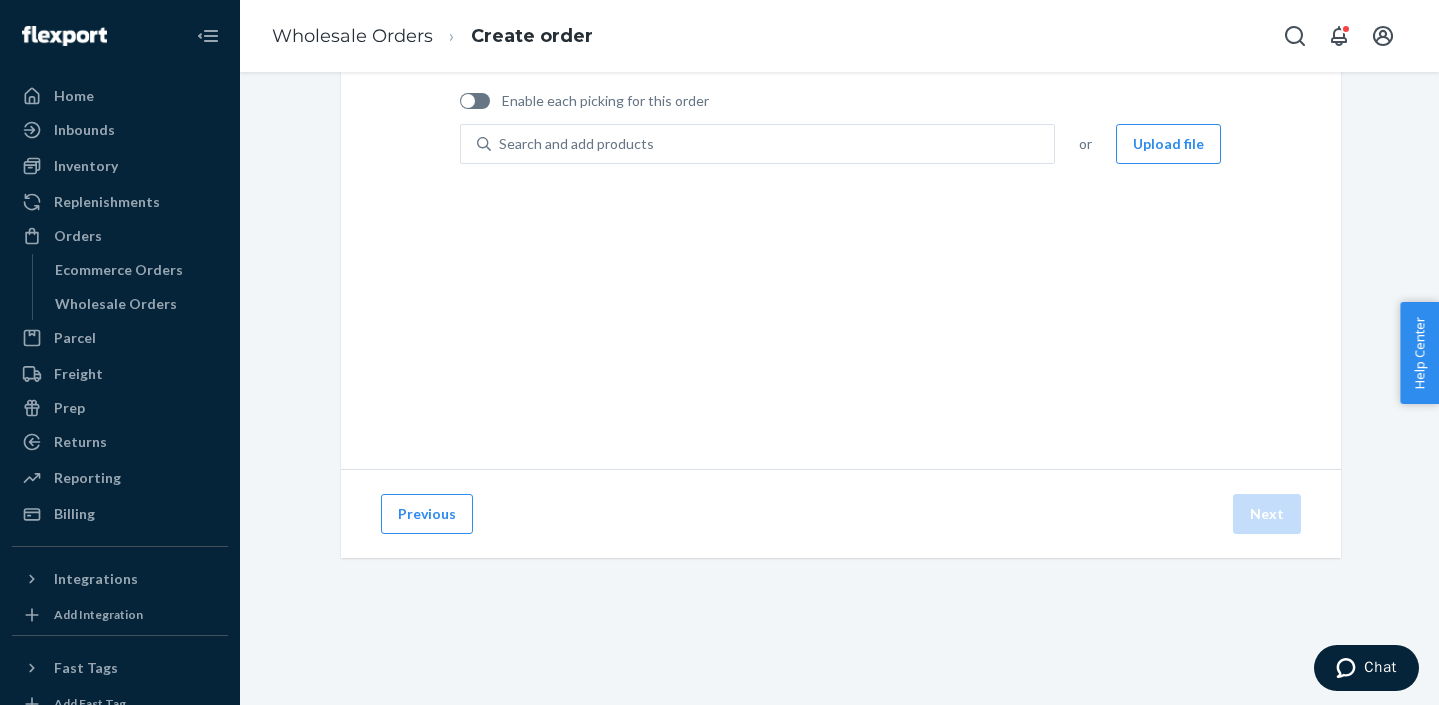 scroll, scrollTop: 145, scrollLeft: 0, axis: vertical 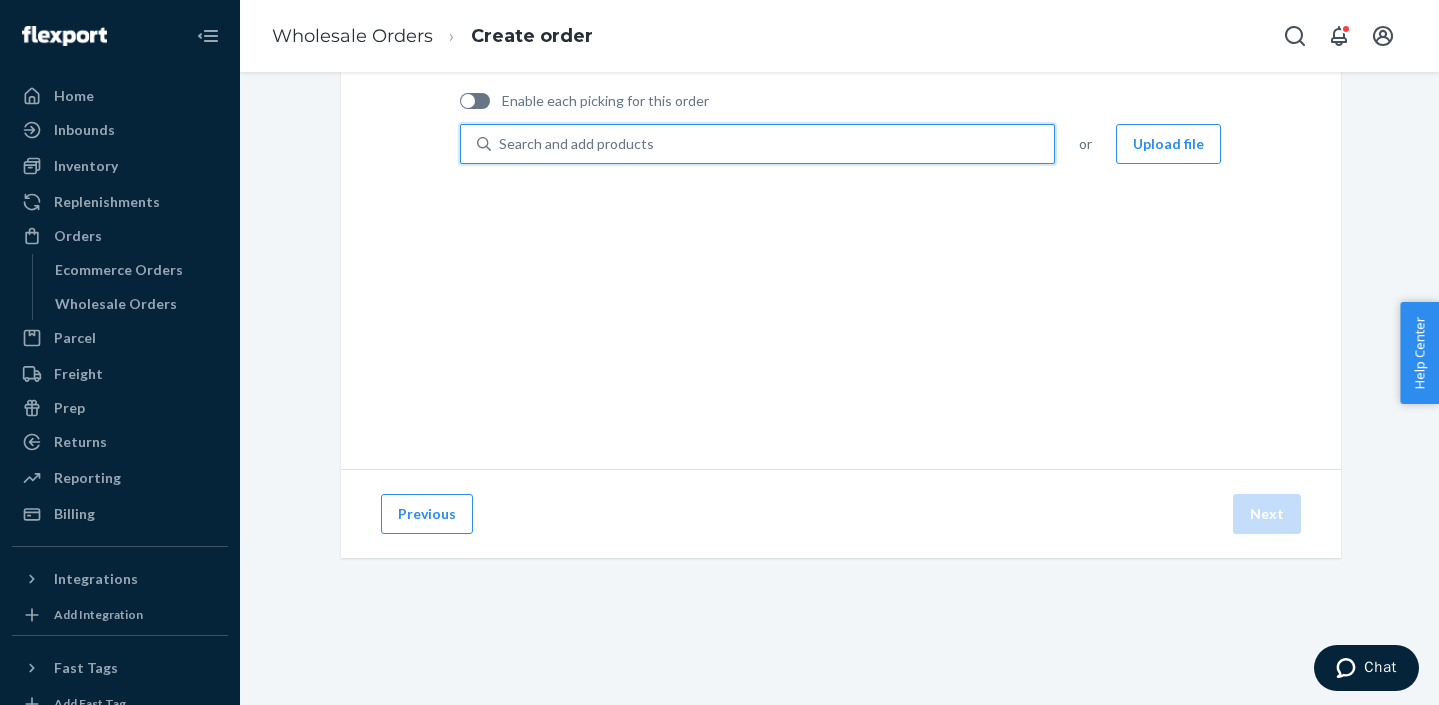 click on "Search and add products" at bounding box center [576, 144] 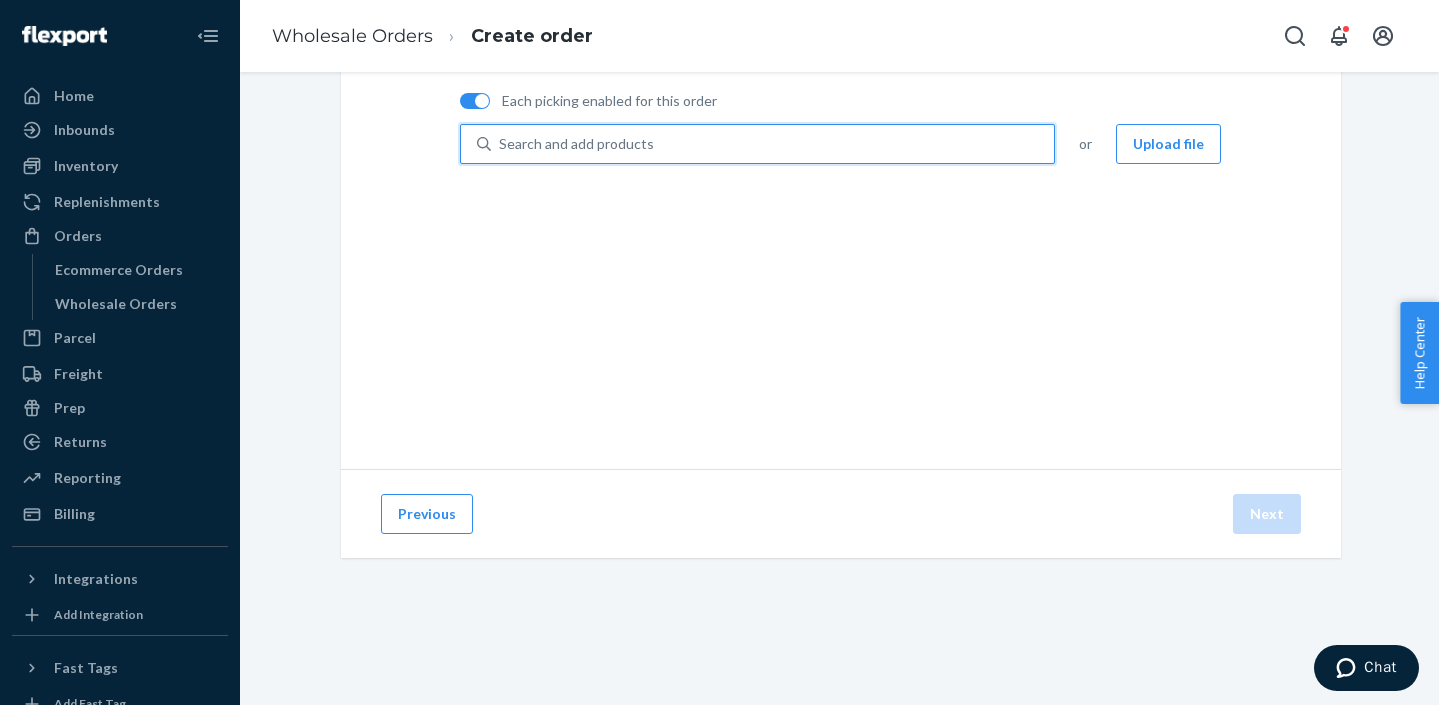 click on "Search and add products" at bounding box center (773, 144) 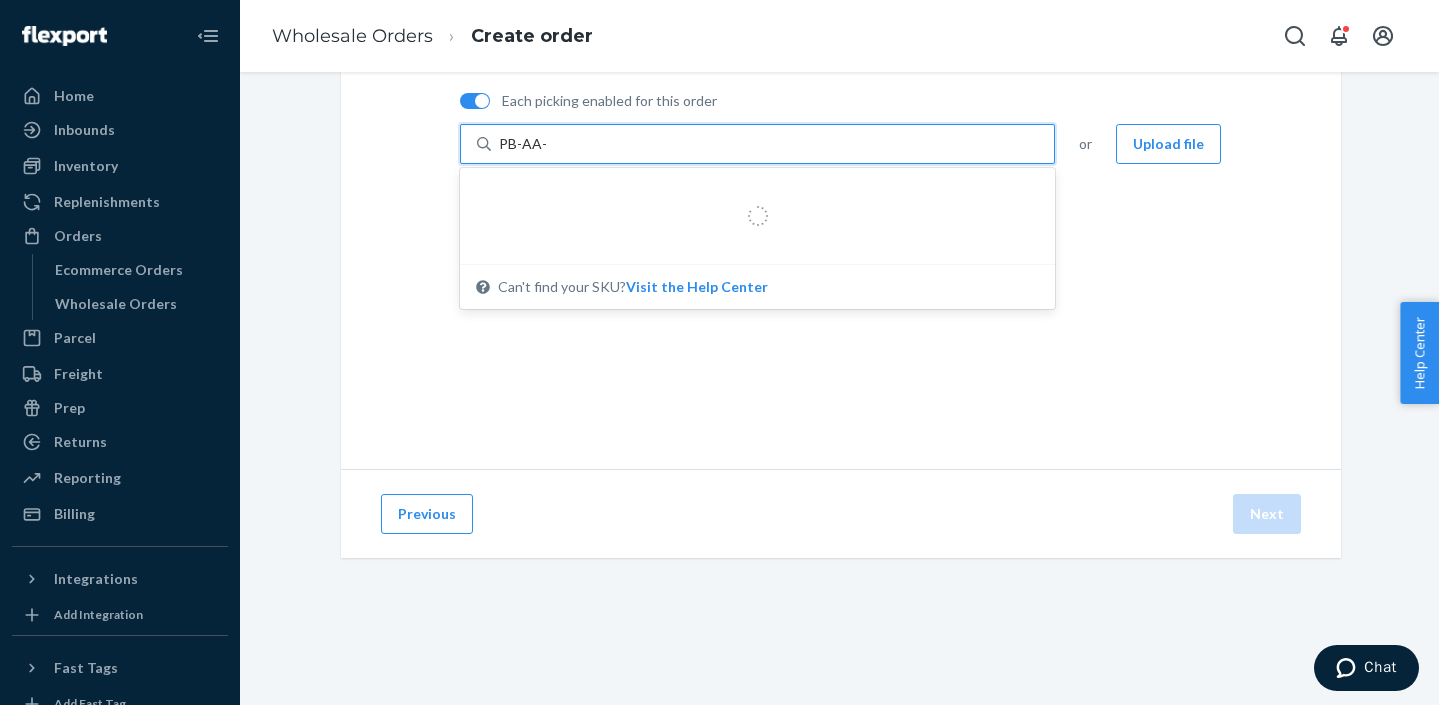 type on "PB-AA-C" 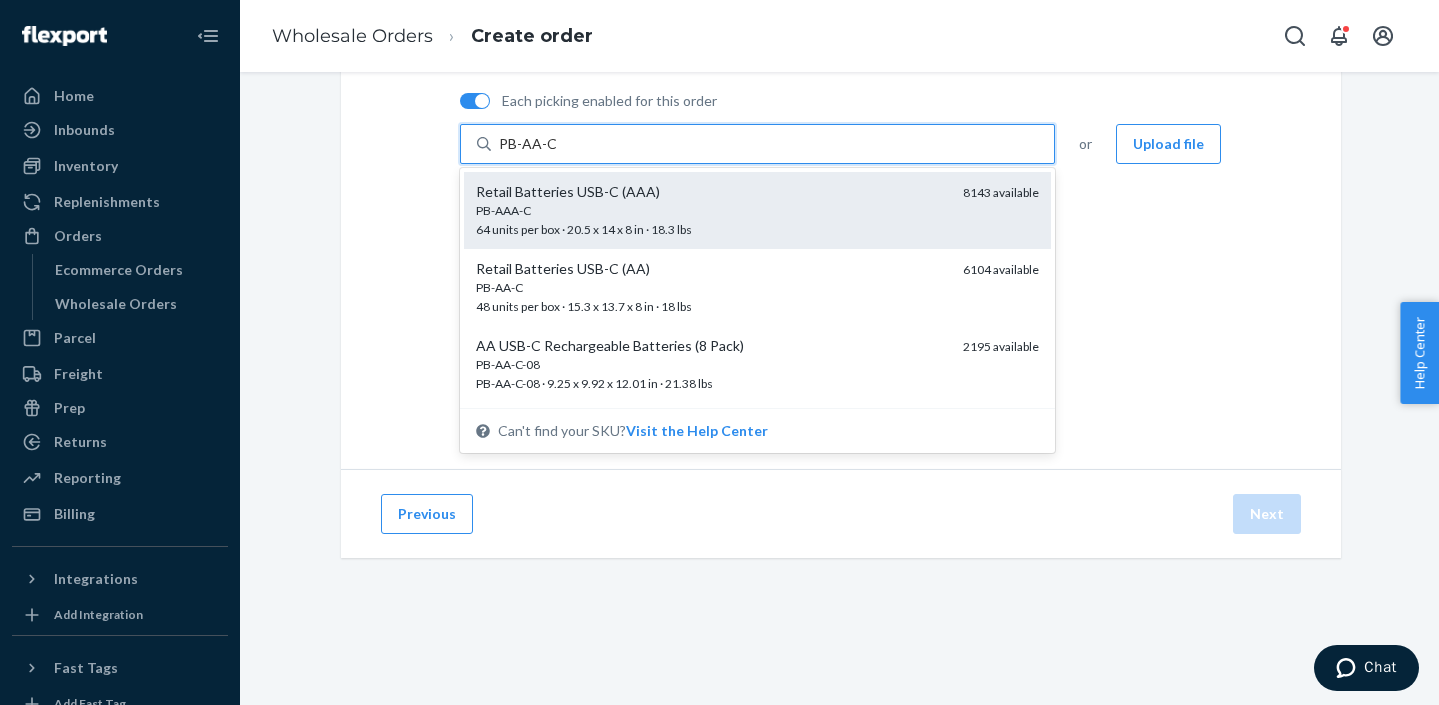 click on "Retail Batteries USB-C (AAA)" at bounding box center [712, 192] 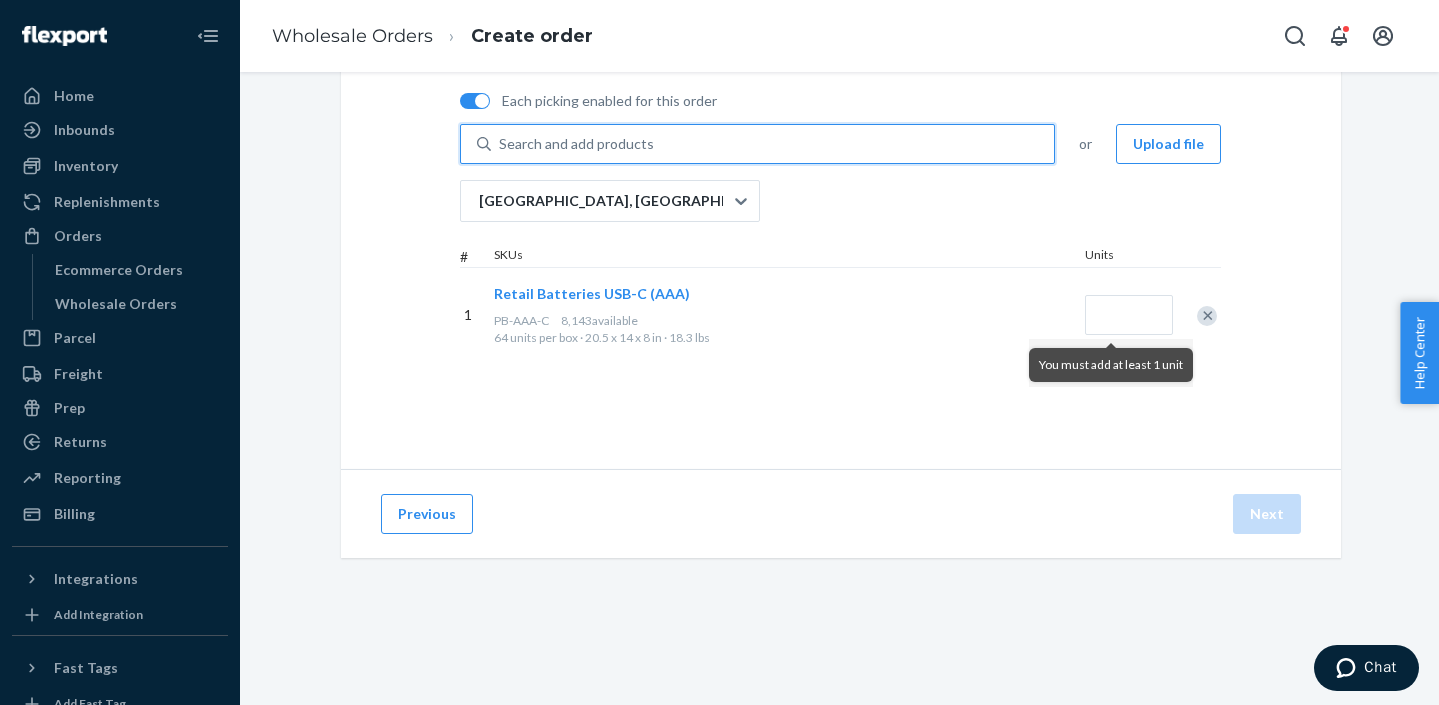 click on "Search and add products" at bounding box center (576, 144) 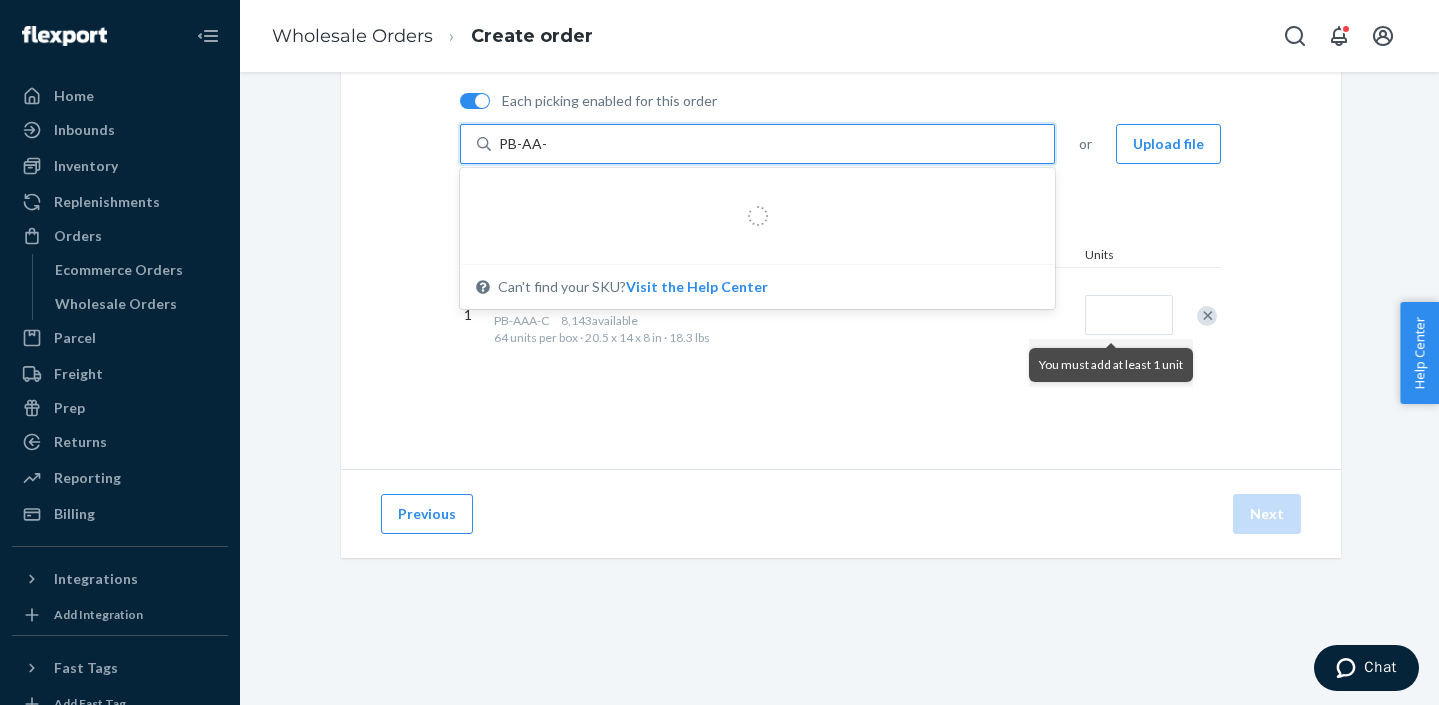 type on "PB-AA-C" 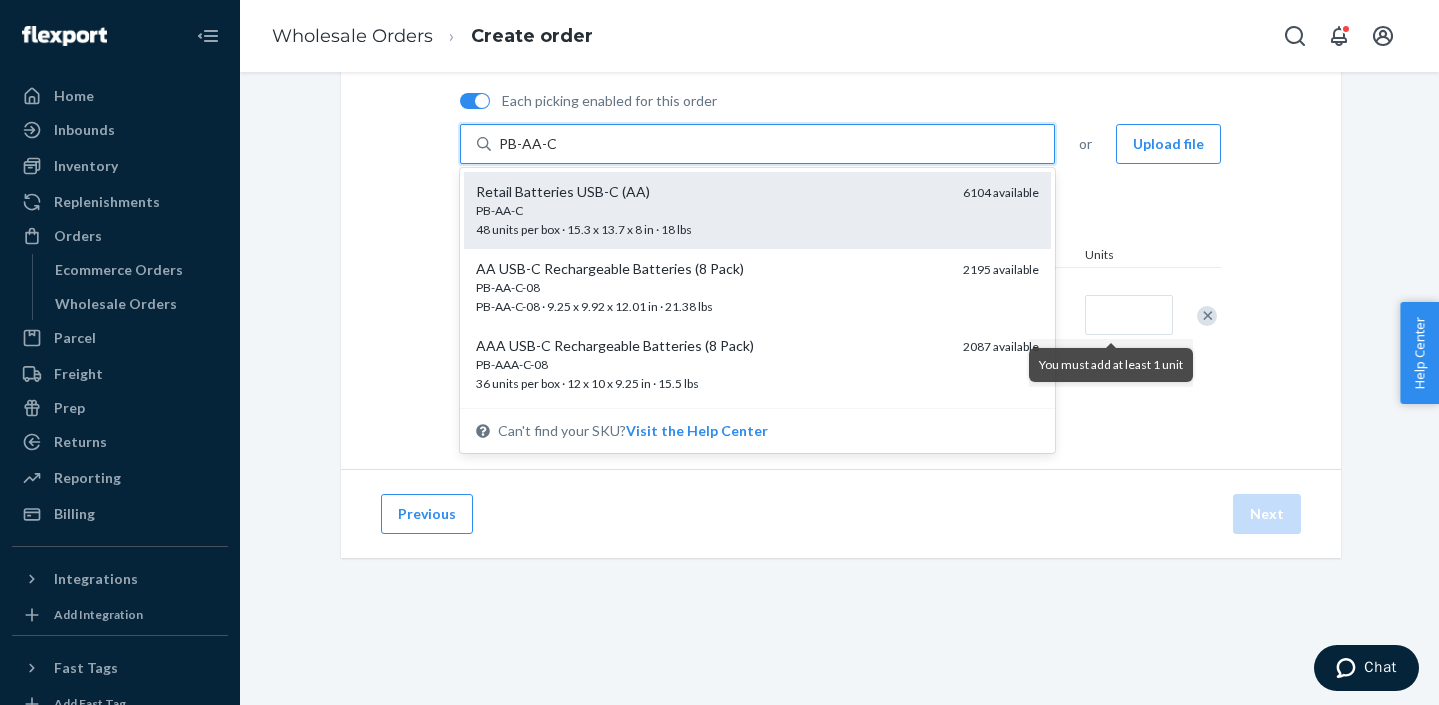 click on "PB-AA-C" at bounding box center [712, 210] 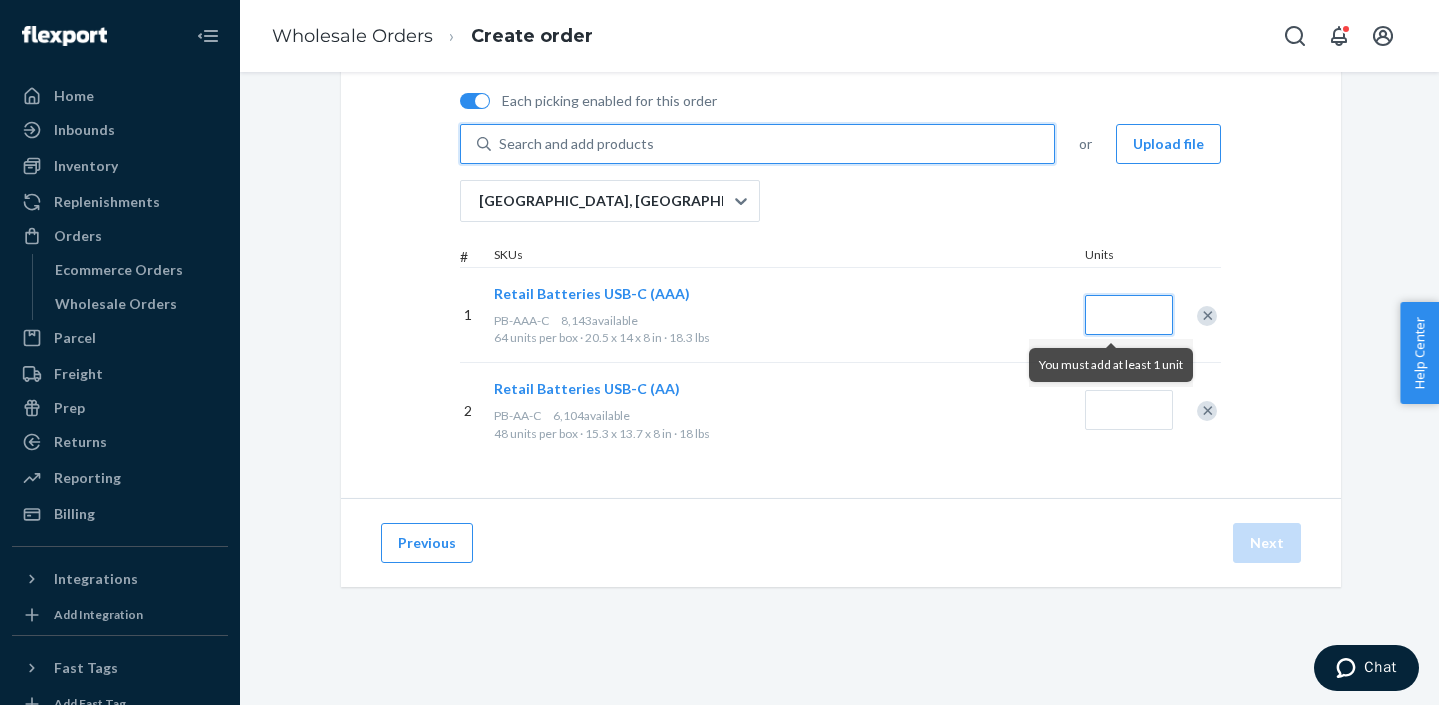 click at bounding box center (1129, 315) 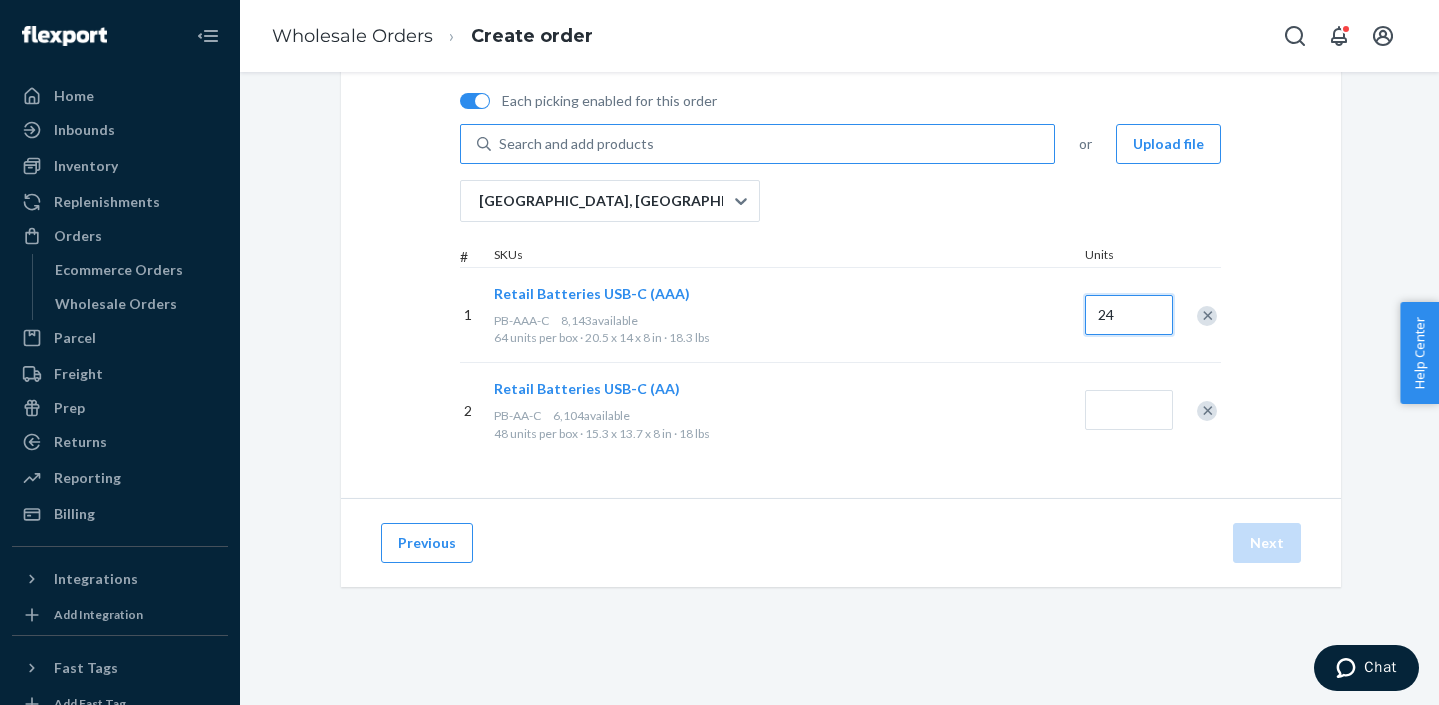 type on "24" 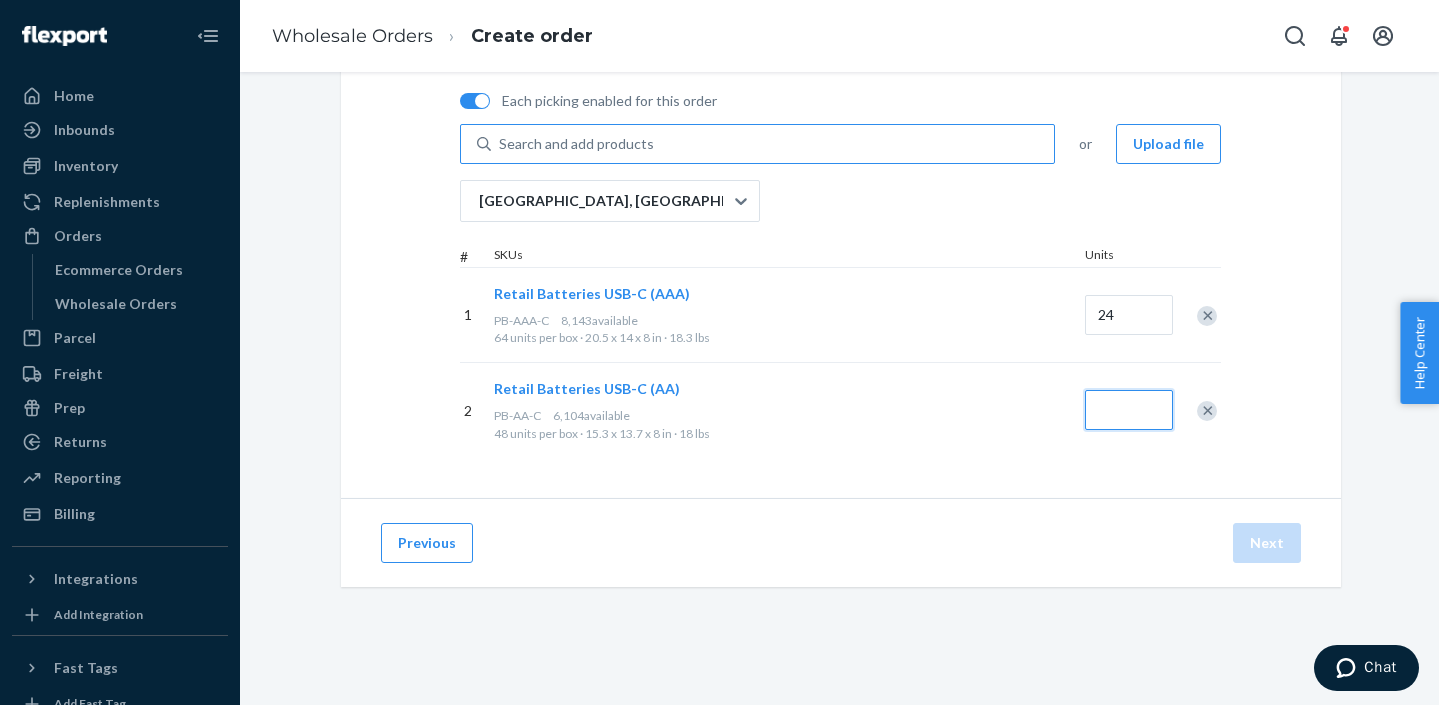 click at bounding box center (1129, 410) 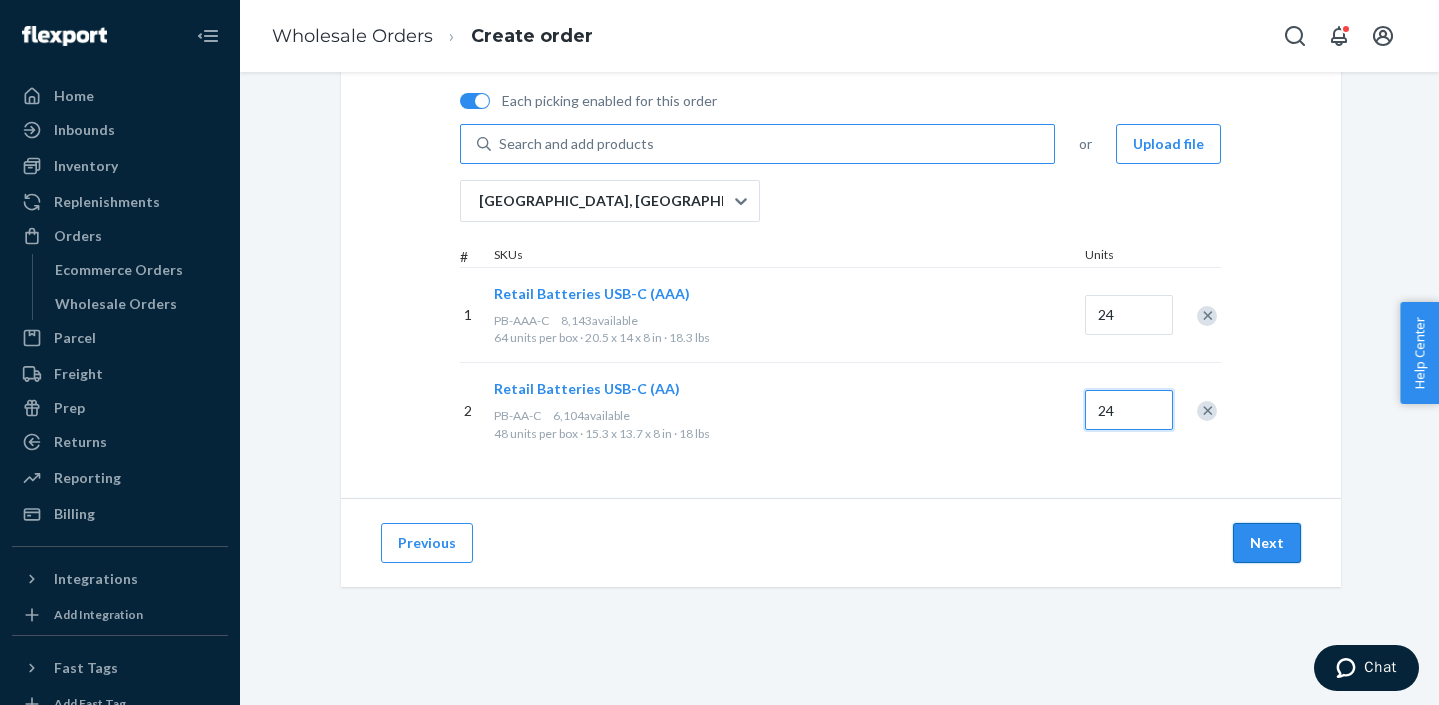 type on "24" 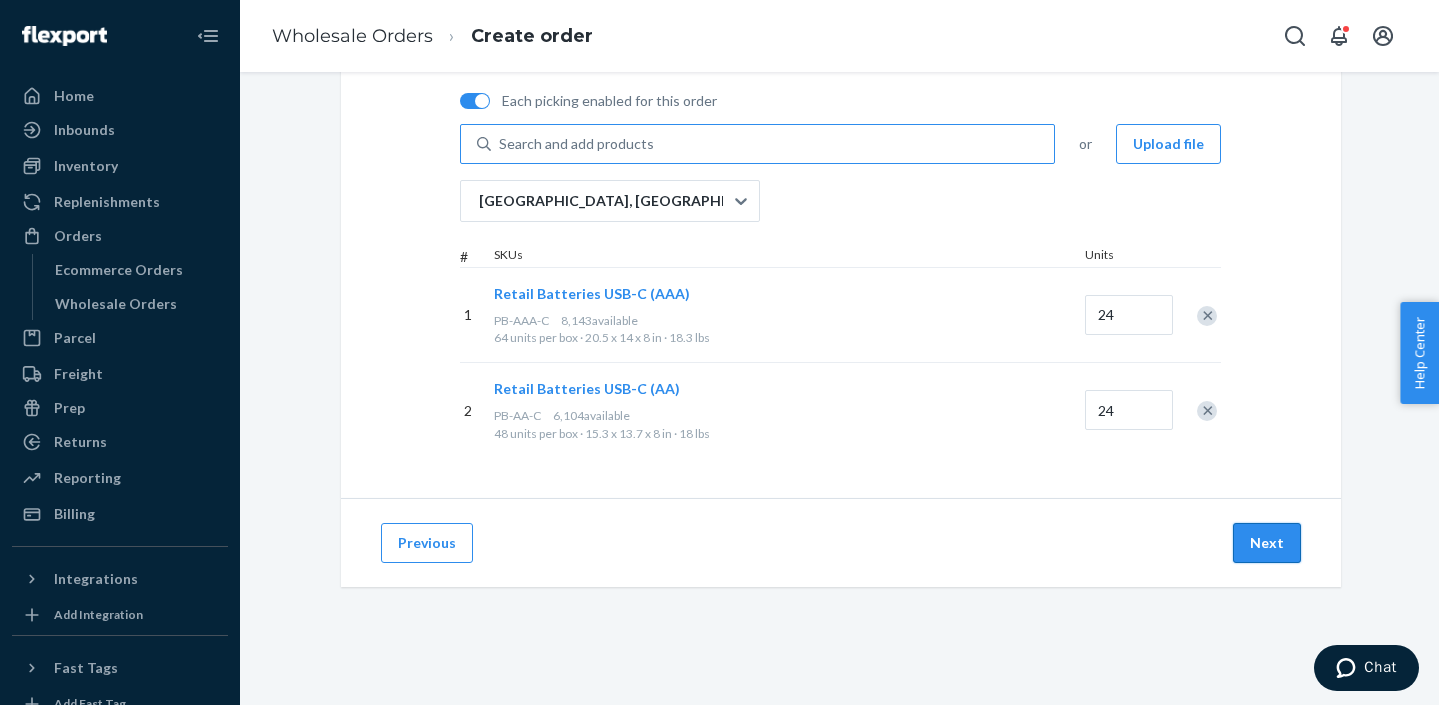 click on "Next" at bounding box center [1267, 543] 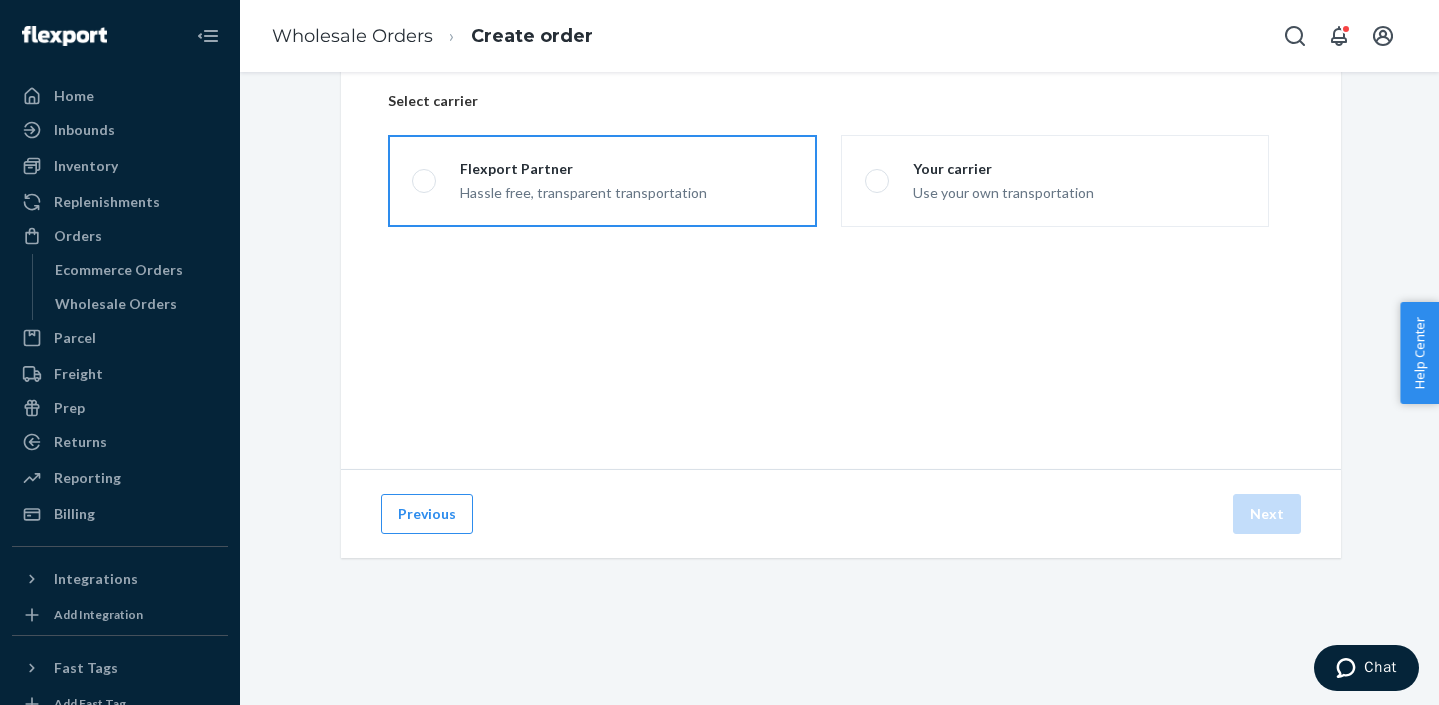 click on "Flexport Partner Hassle free, transparent transportation" at bounding box center [602, 181] 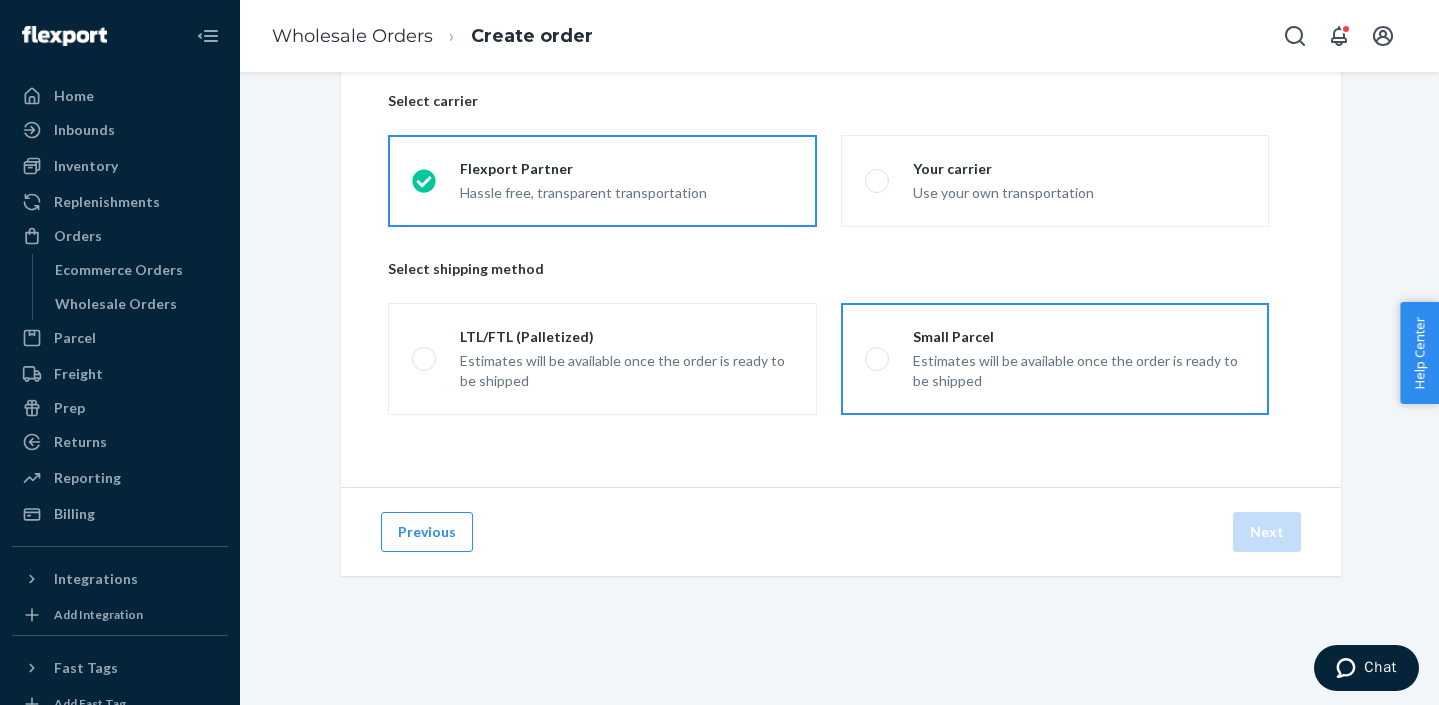 click on "Small Parcel Estimates will be available once the order is ready to be shipped" at bounding box center [1055, 359] 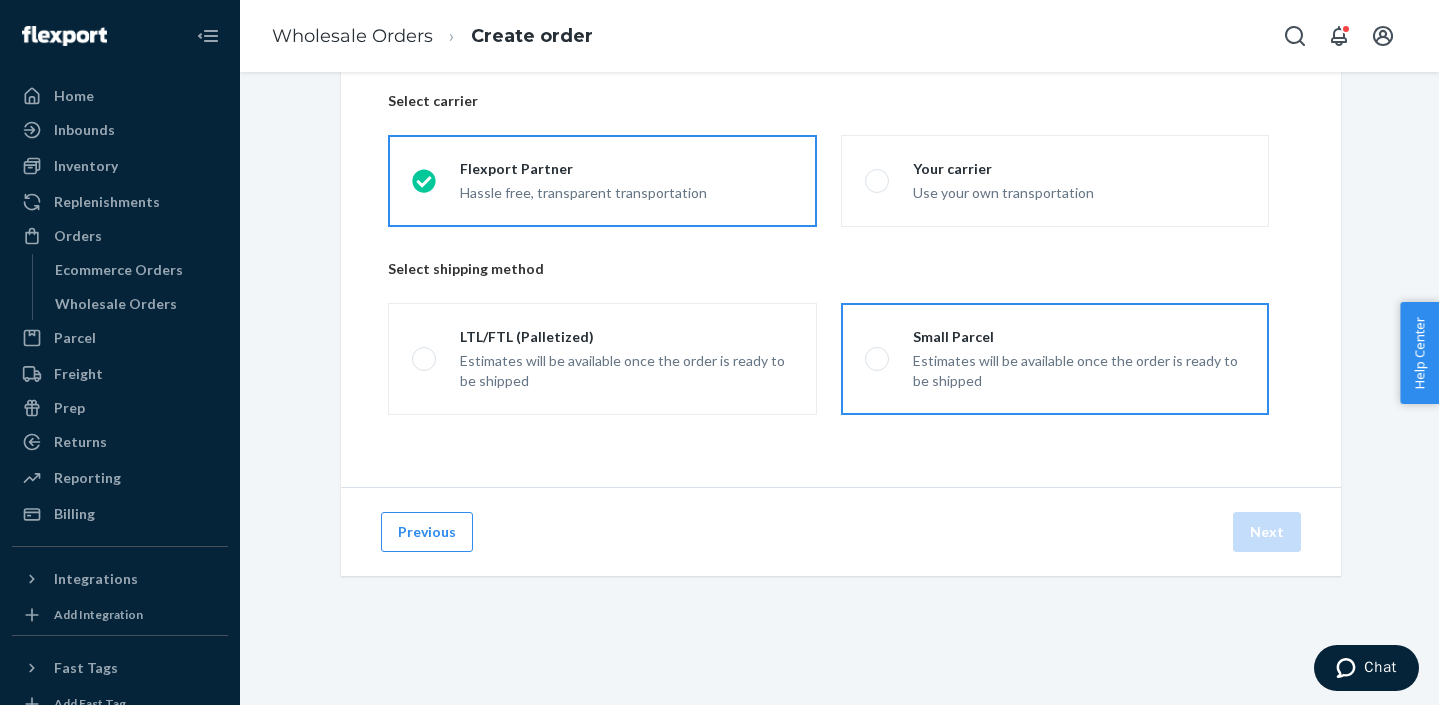 click on "Small Parcel Estimates will be available once the order is ready to be shipped" at bounding box center [871, 359] 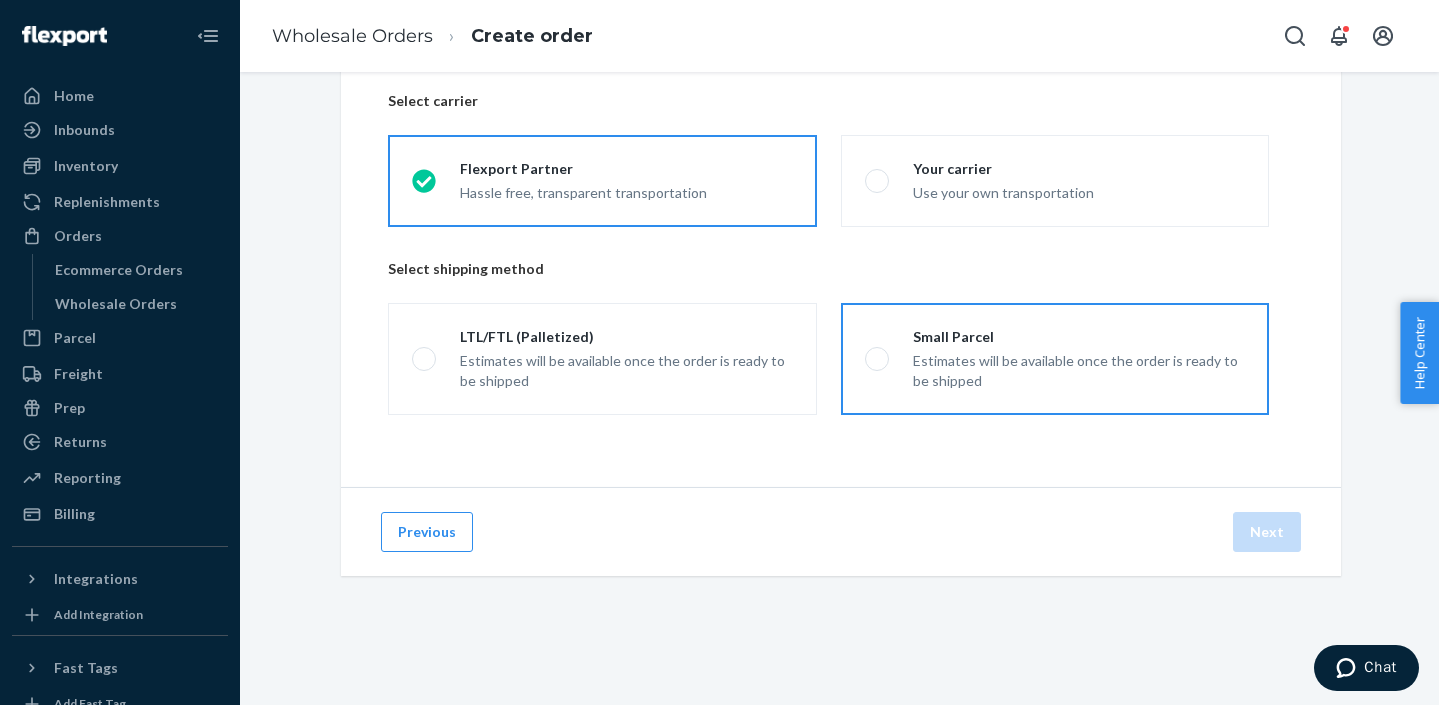 radio on "true" 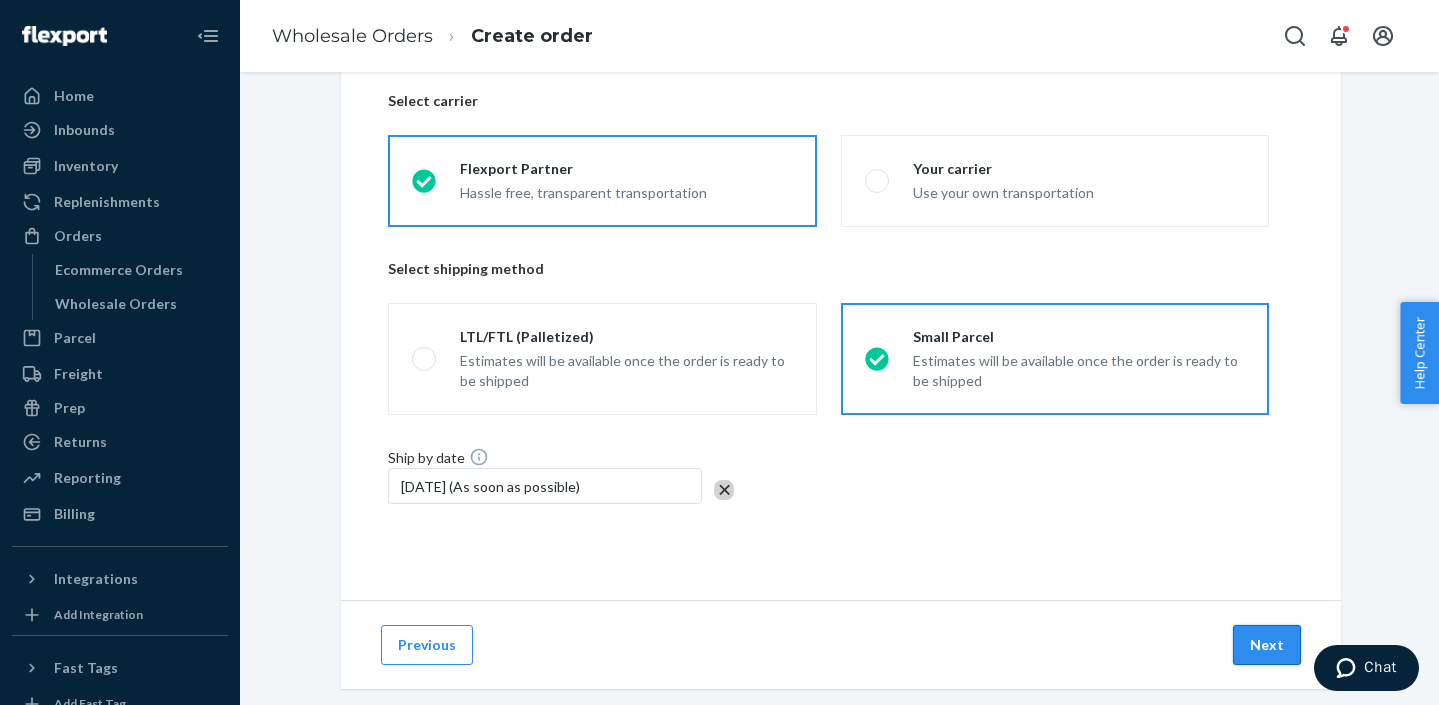 click on "Next" at bounding box center [1267, 645] 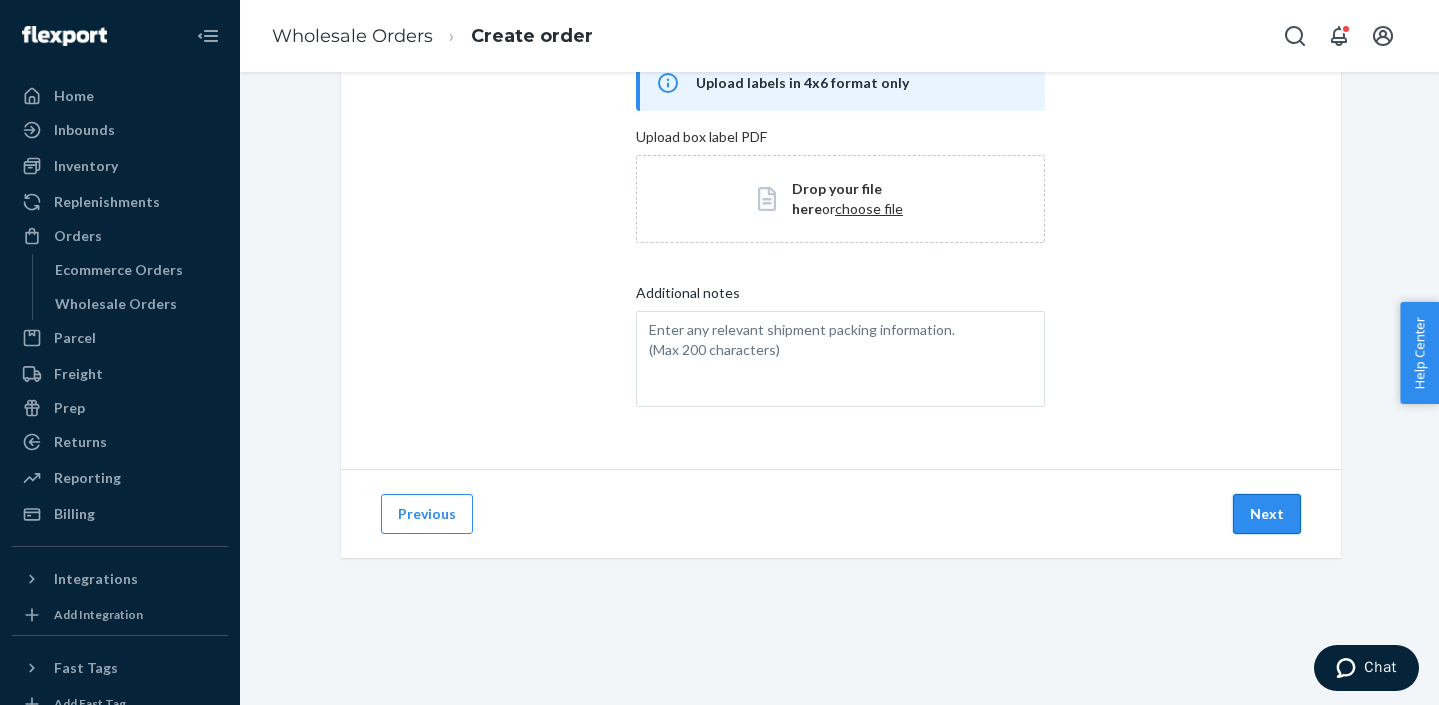 click on "Next" at bounding box center (1267, 514) 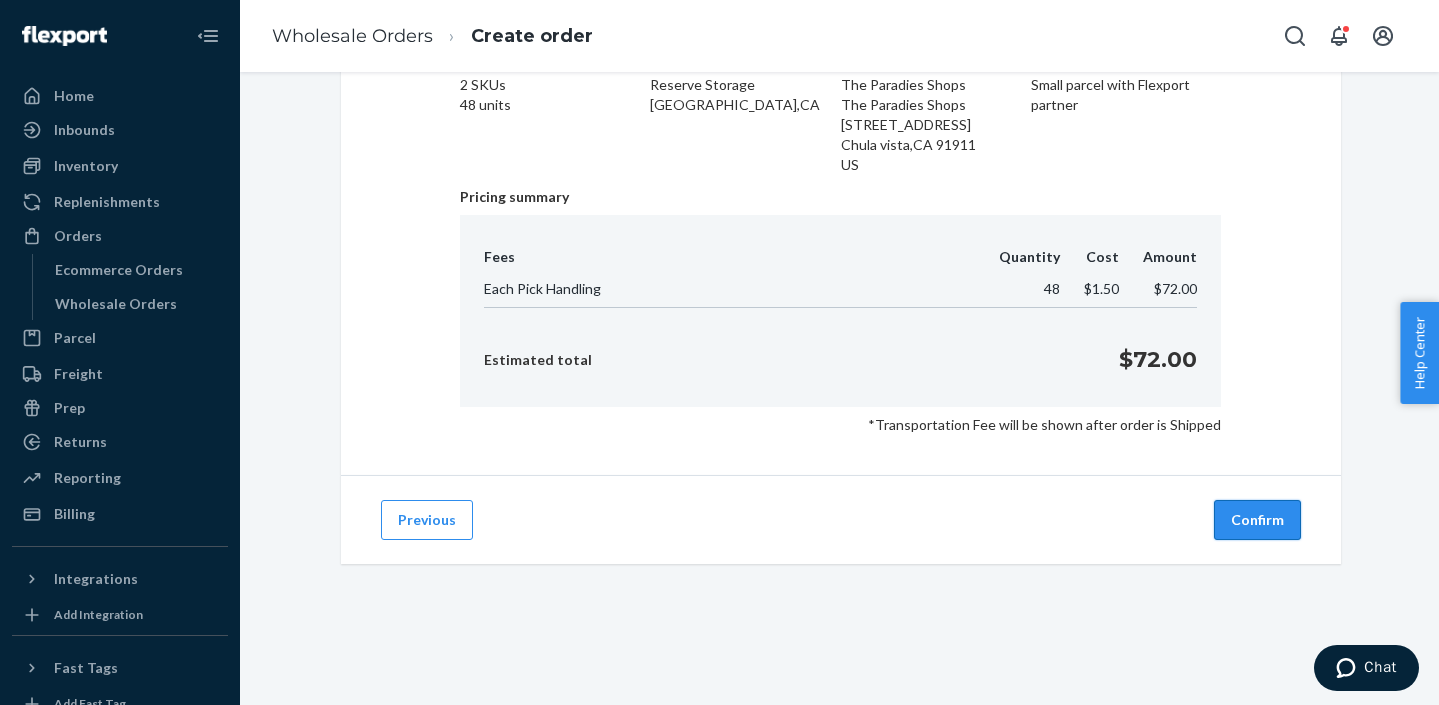click on "Confirm" at bounding box center [1257, 520] 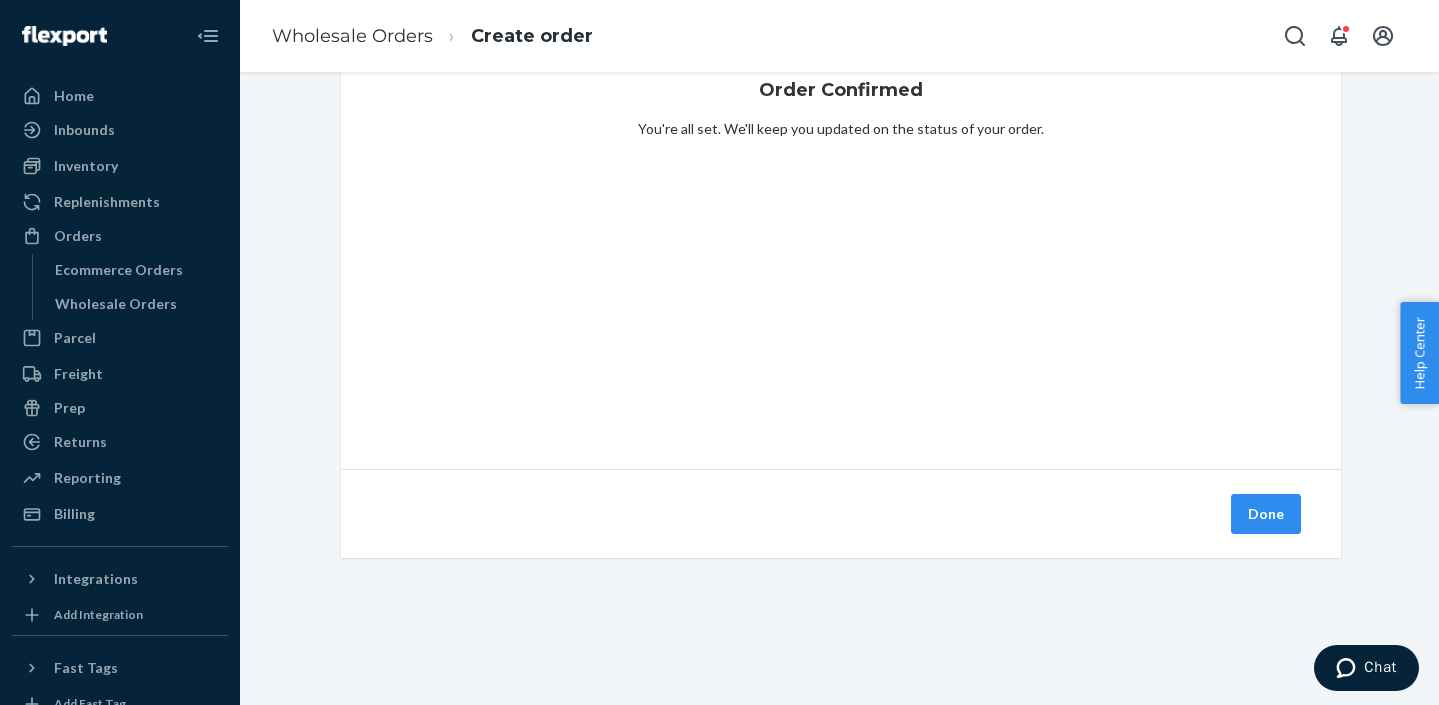 click on "Done" at bounding box center (1266, 514) 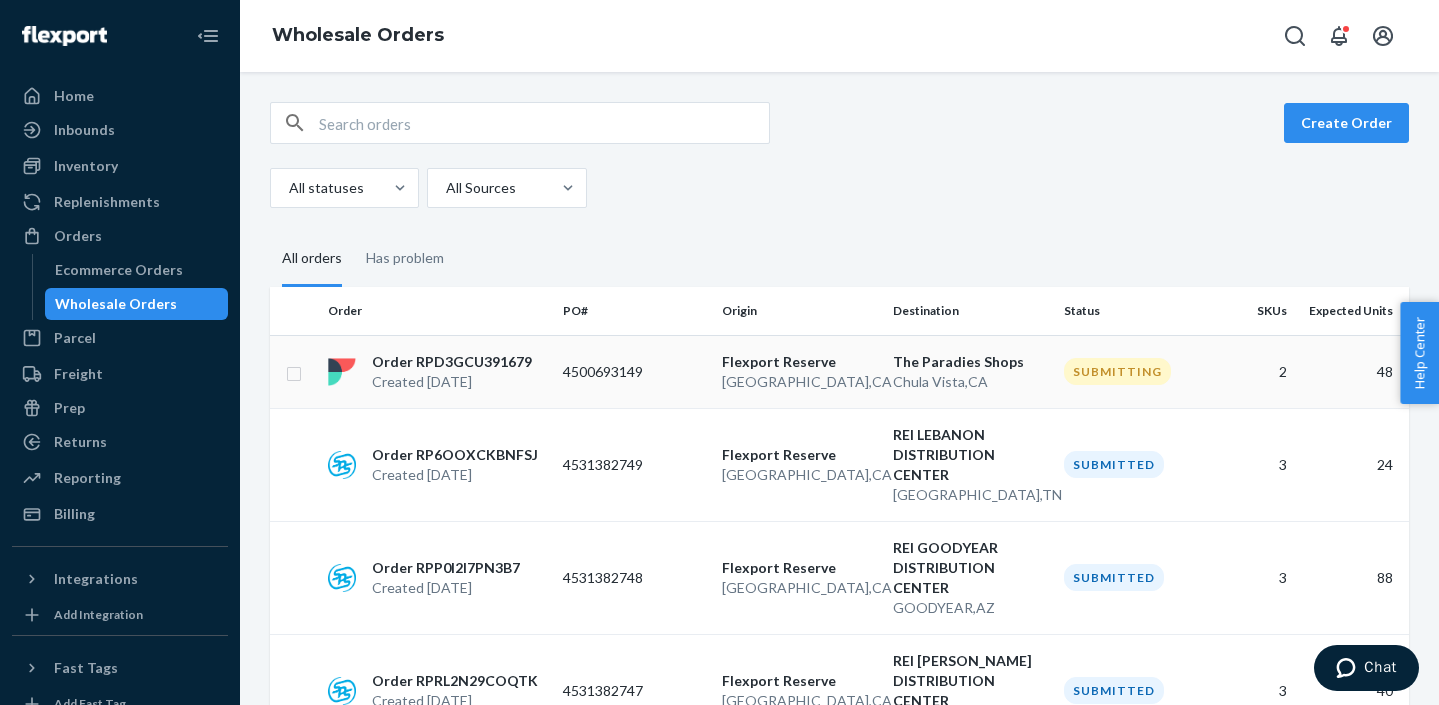 click on "Created [DATE]" at bounding box center (452, 382) 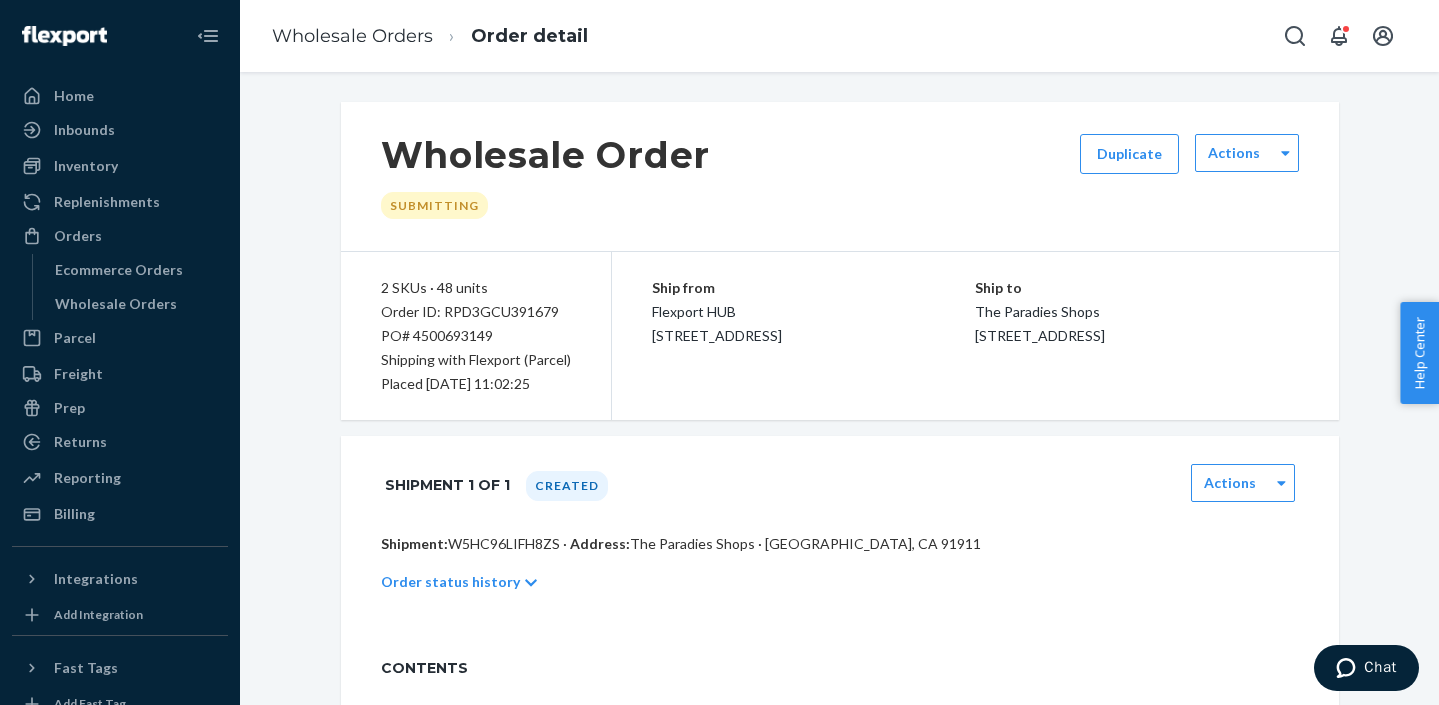 click on "Order ID: RPD3GCU391679" at bounding box center (476, 312) 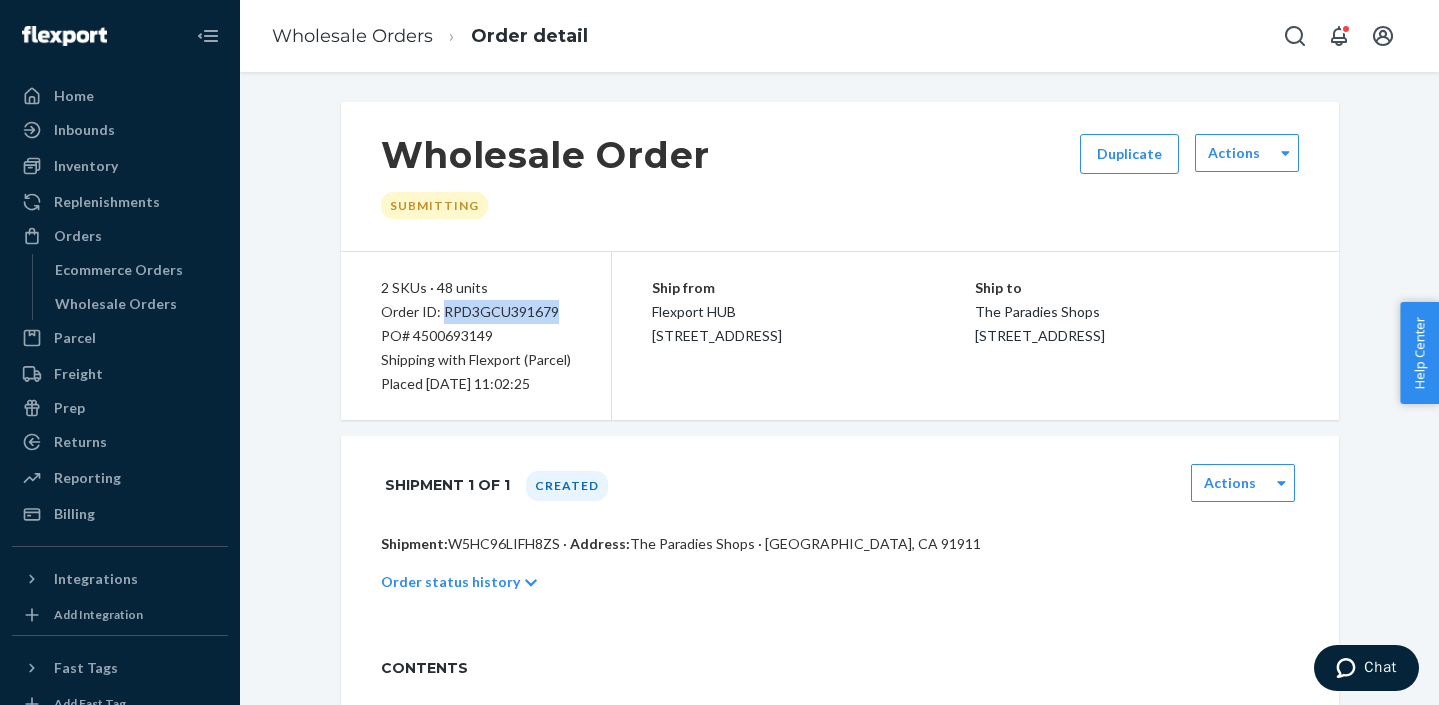 click on "Order ID: RPD3GCU391679" at bounding box center (476, 312) 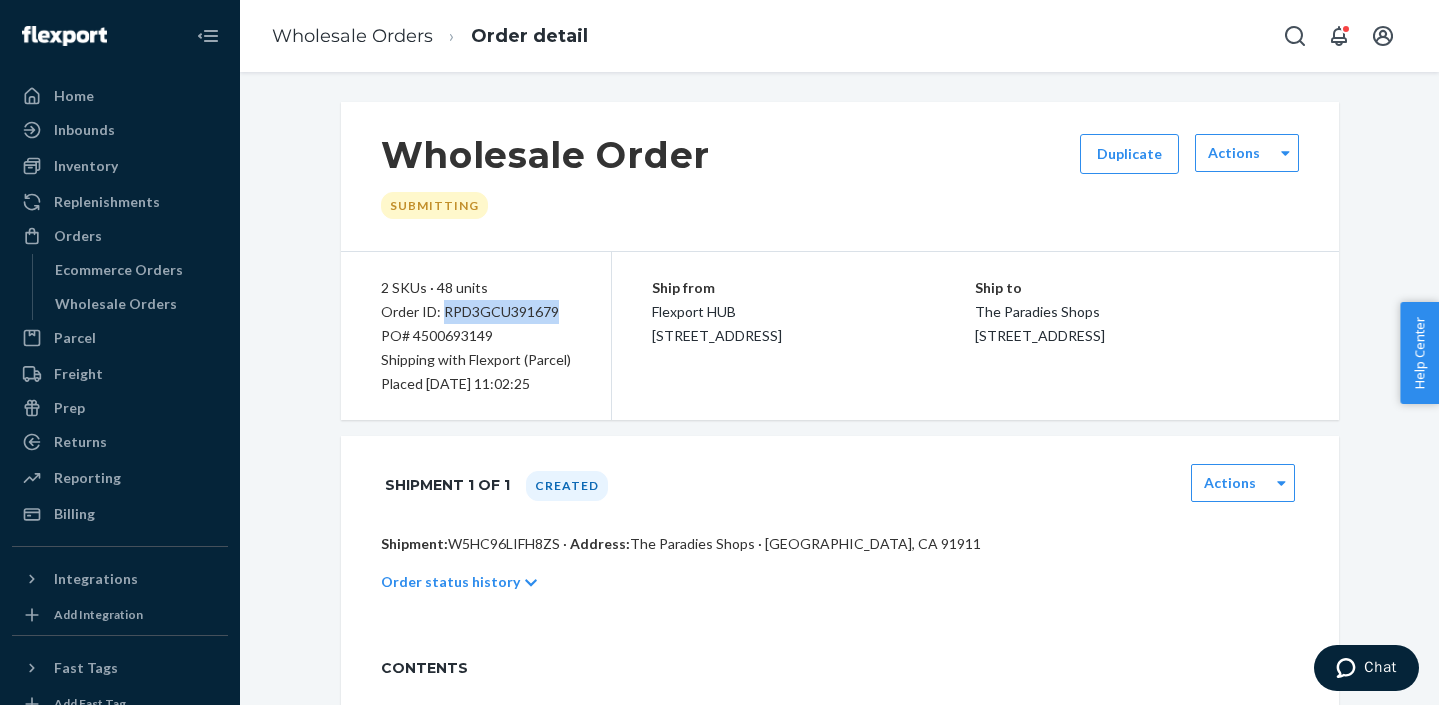 copy on "RPD3GCU391679" 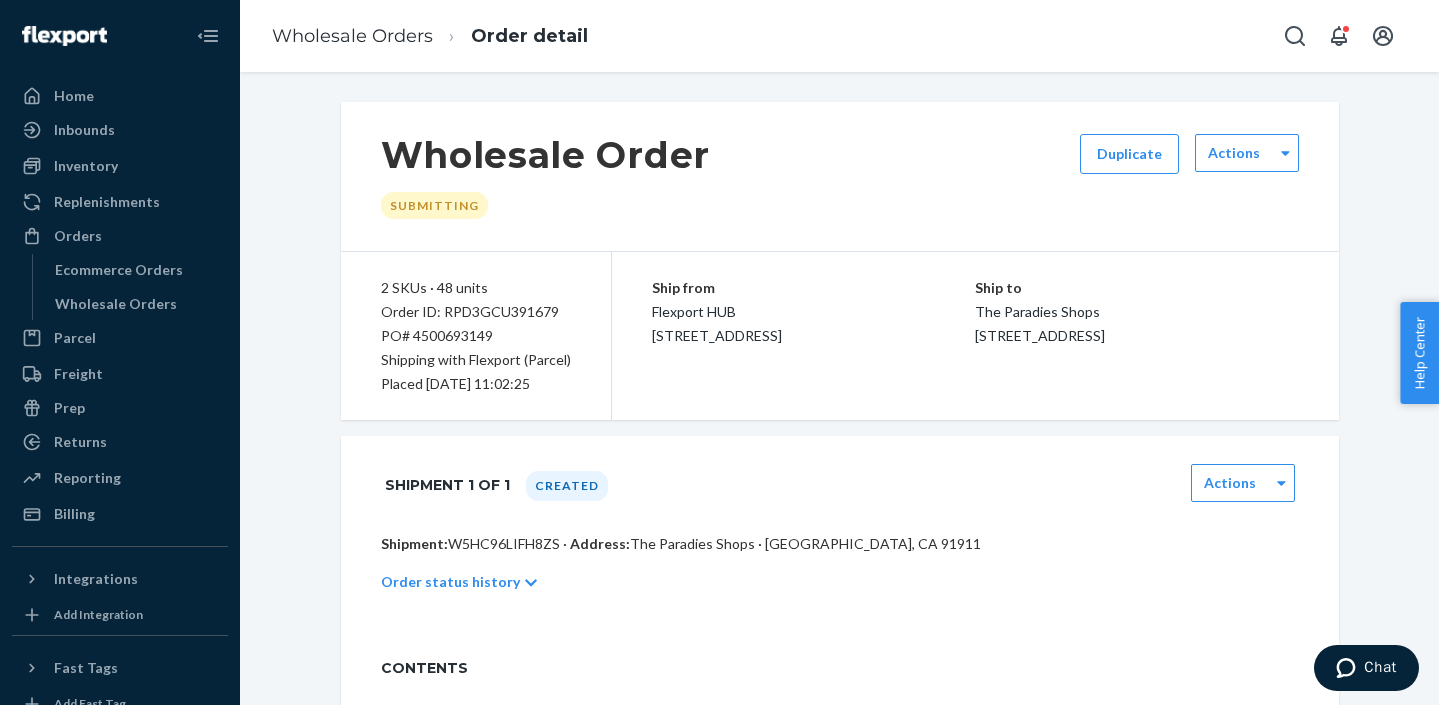 click on "Wholesale Order Submitting Duplicate Actions 2 SKUs · 48 units Order ID: RPD3GCU391679 PO# 4500693149 Shipping with Flexport (Parcel) Placed [DATE] 11:02:25 Ship from Flexport HUB
[STREET_ADDRESS] Ship to The Paradies Shops
[STREET_ADDRESS] Shipment 1 of 1 Created Actions  Shipment:   W5HC96LIFH8ZS ·     Address:   The Paradies Shops  · [GEOGRAPHIC_DATA] Order status history CONTENTS Product Units Retail Batteries USB-C (AAA) PB-AAA-C 64 units per box · 20.5 x 14 x 8 in · 18.3 lbs 24 Retail Batteries USB-C (AA) PB-AA-C 48 units per box · 15.3 x 13.7 x 8 in · 18 lbs 24" at bounding box center [840, 533] 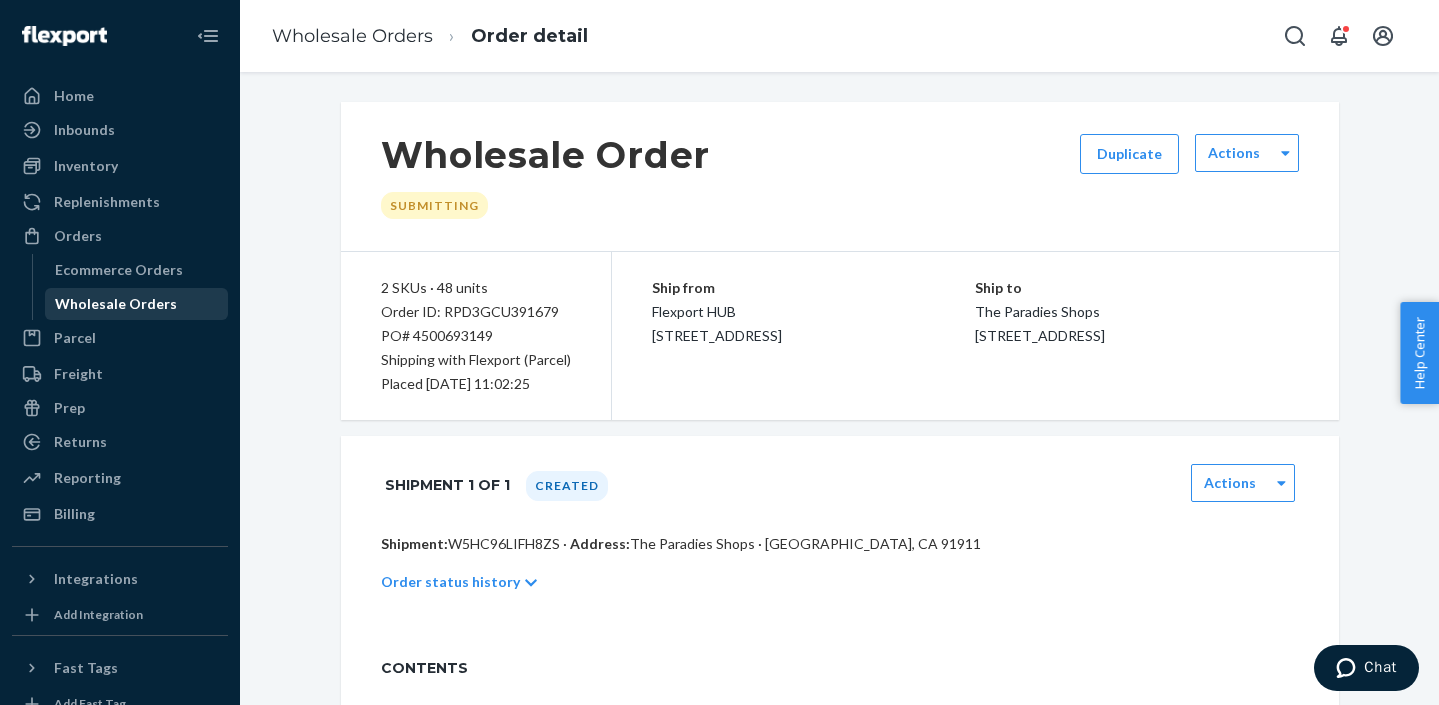 click on "Wholesale Orders" at bounding box center (116, 304) 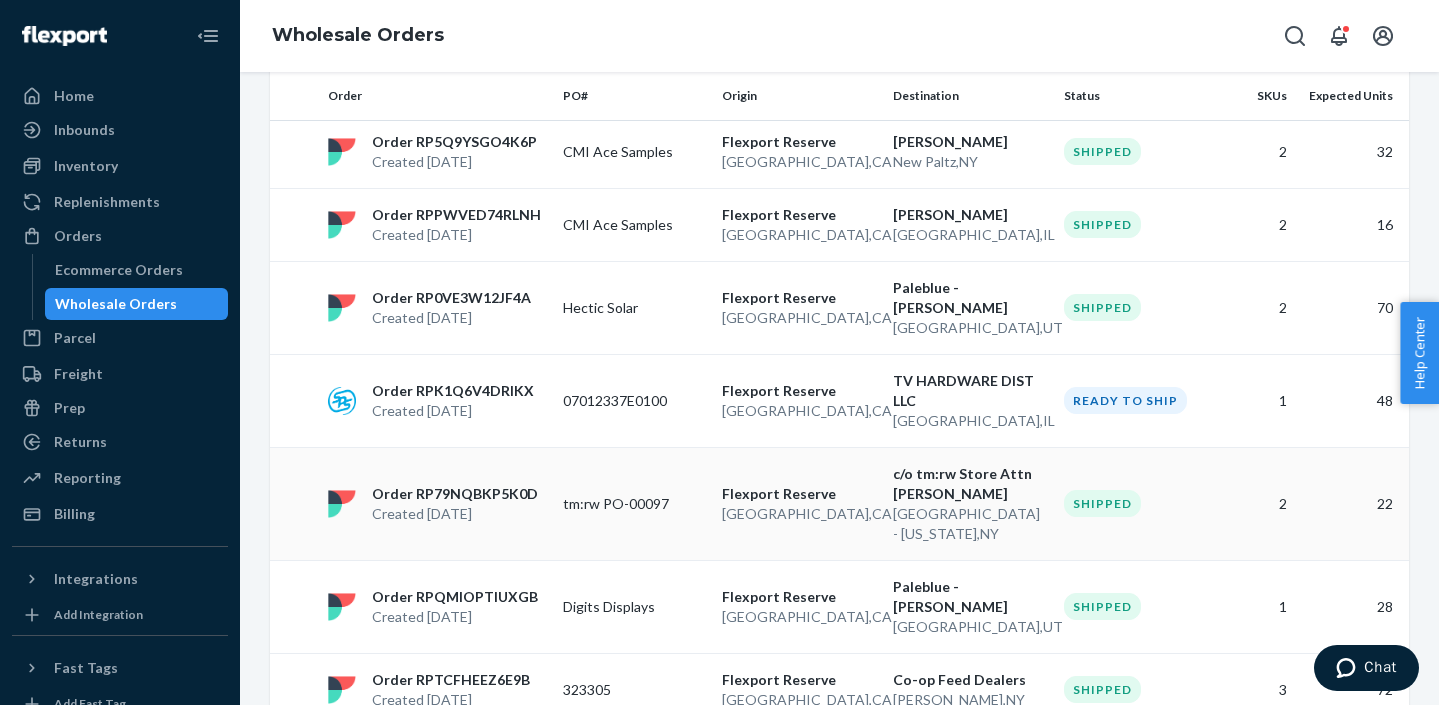 scroll, scrollTop: 1580, scrollLeft: 0, axis: vertical 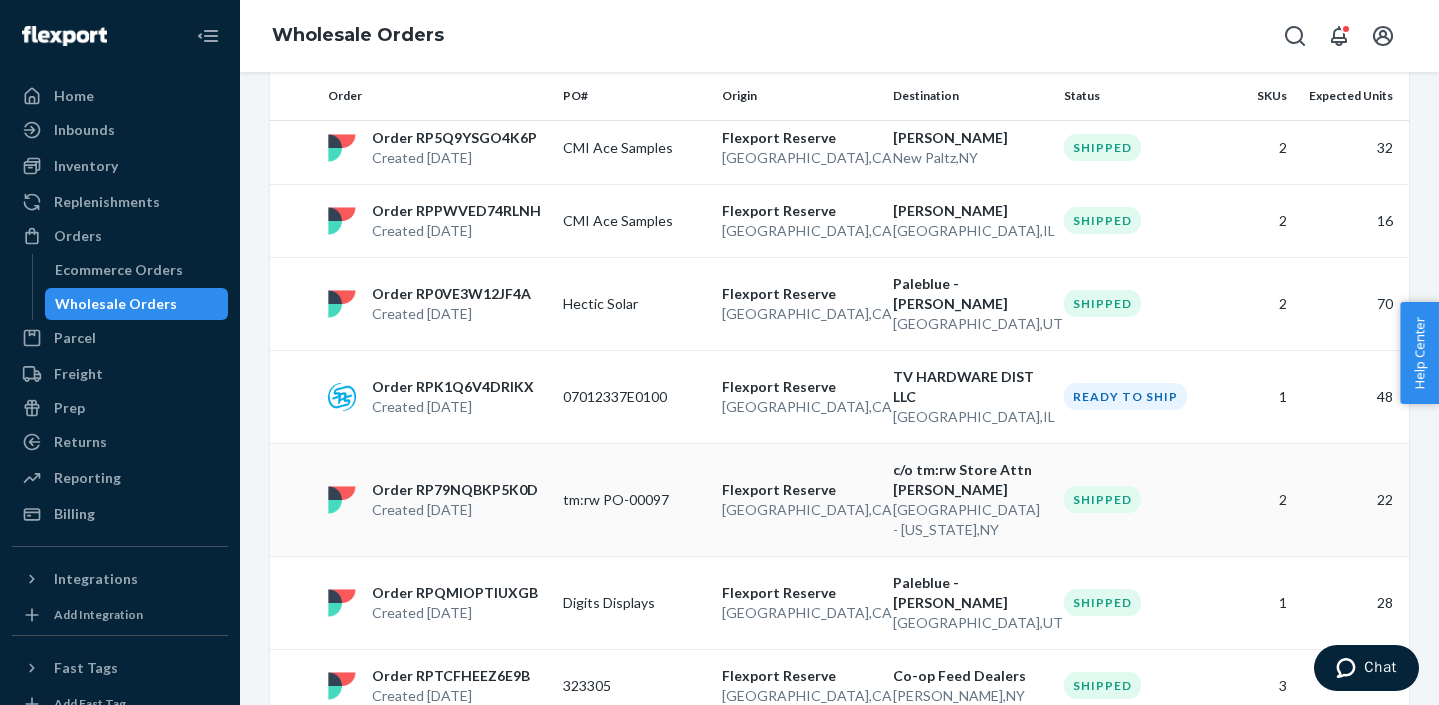 click on "Flexport Reserve" at bounding box center (799, 490) 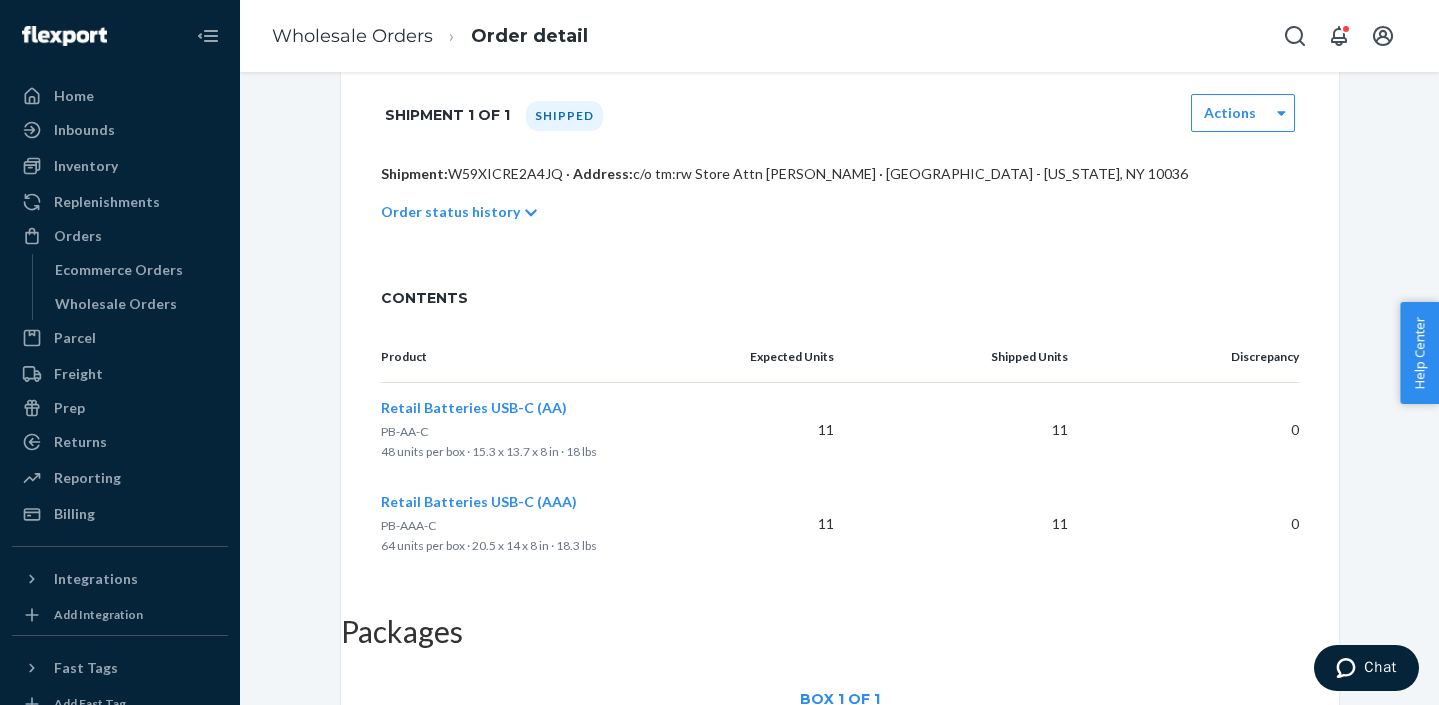 scroll, scrollTop: 454, scrollLeft: 0, axis: vertical 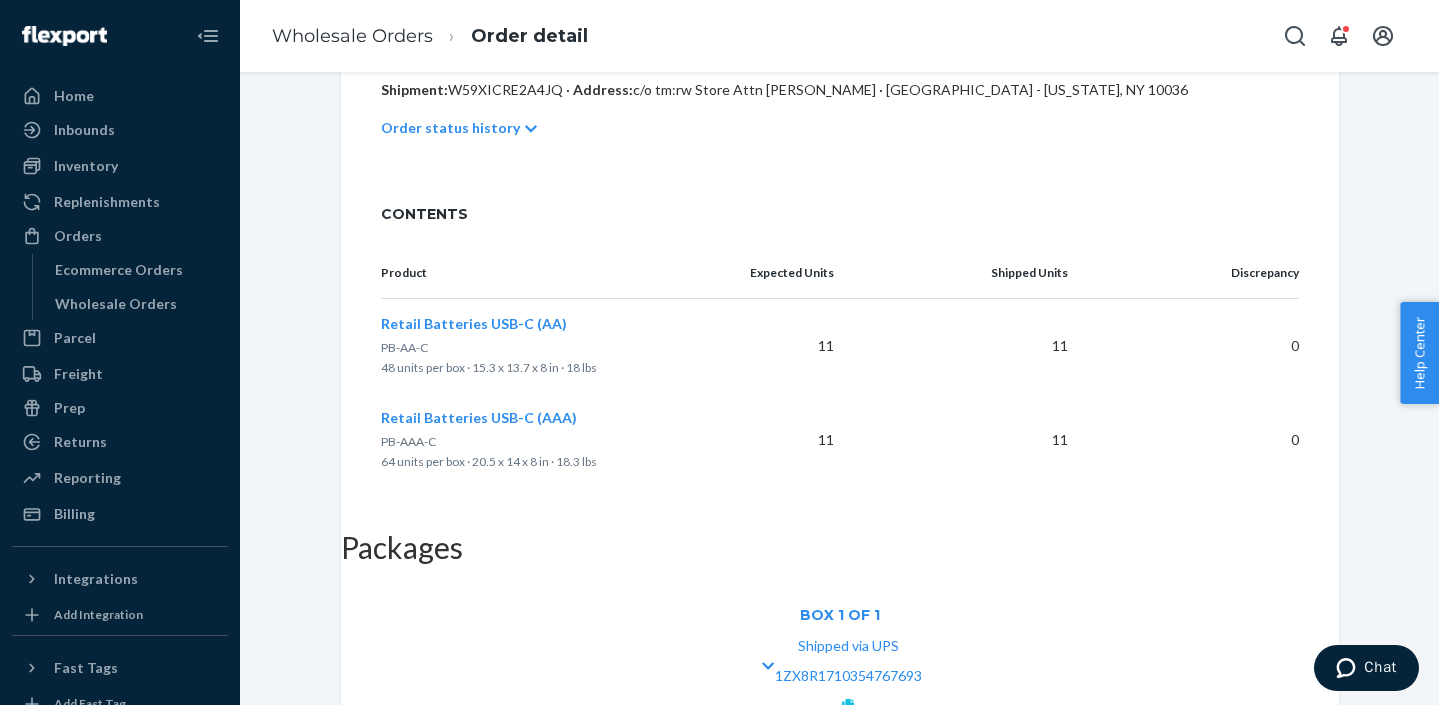 click 